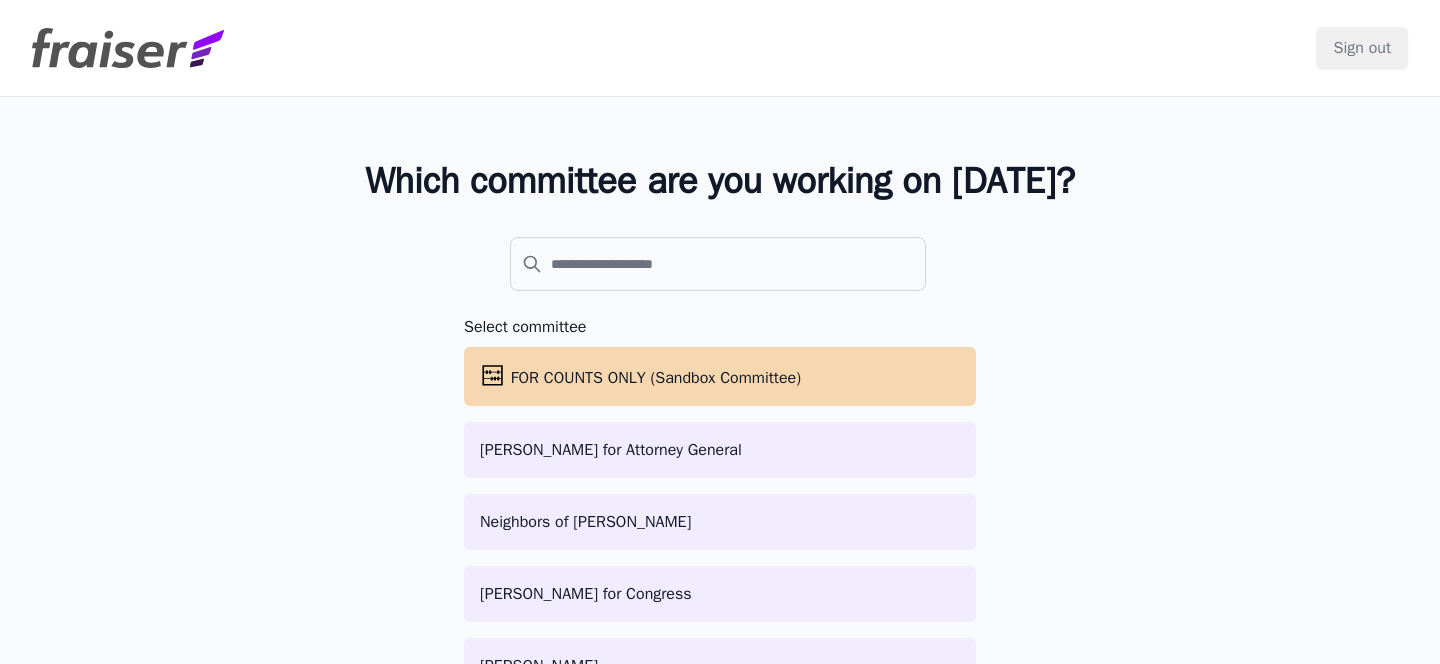 scroll, scrollTop: 0, scrollLeft: 0, axis: both 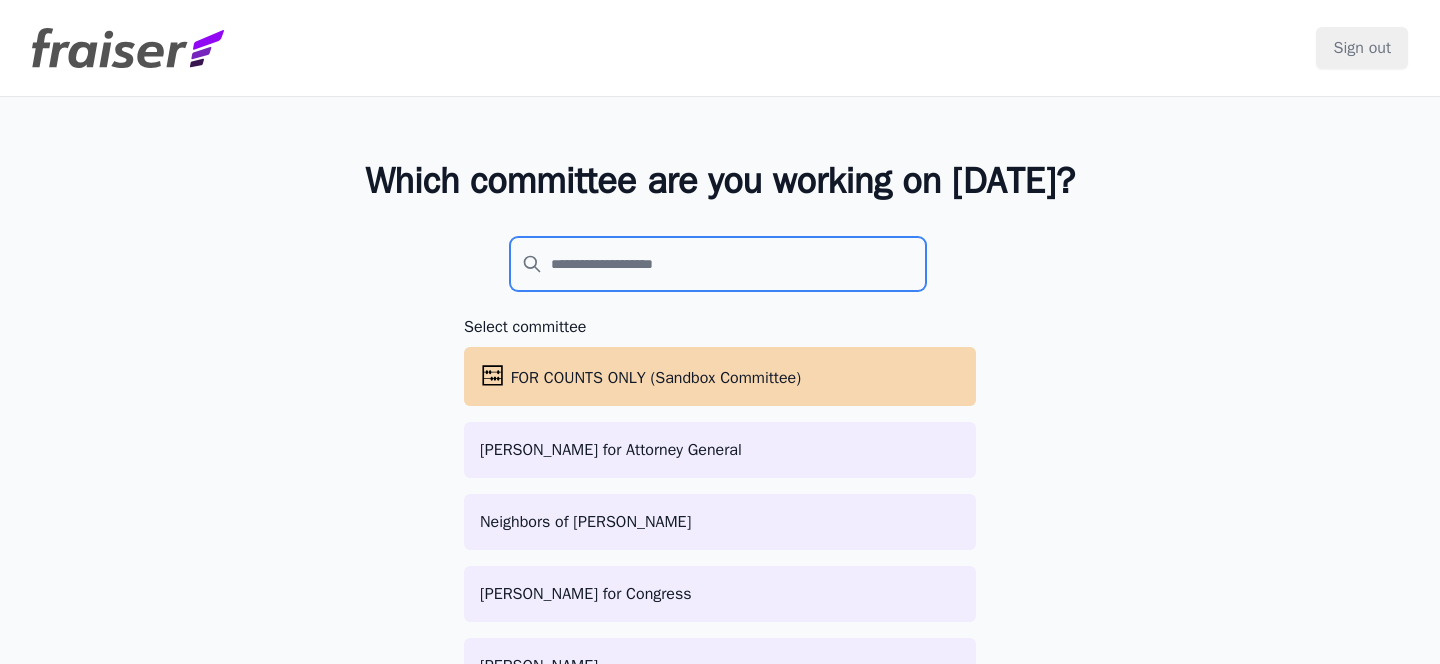 click 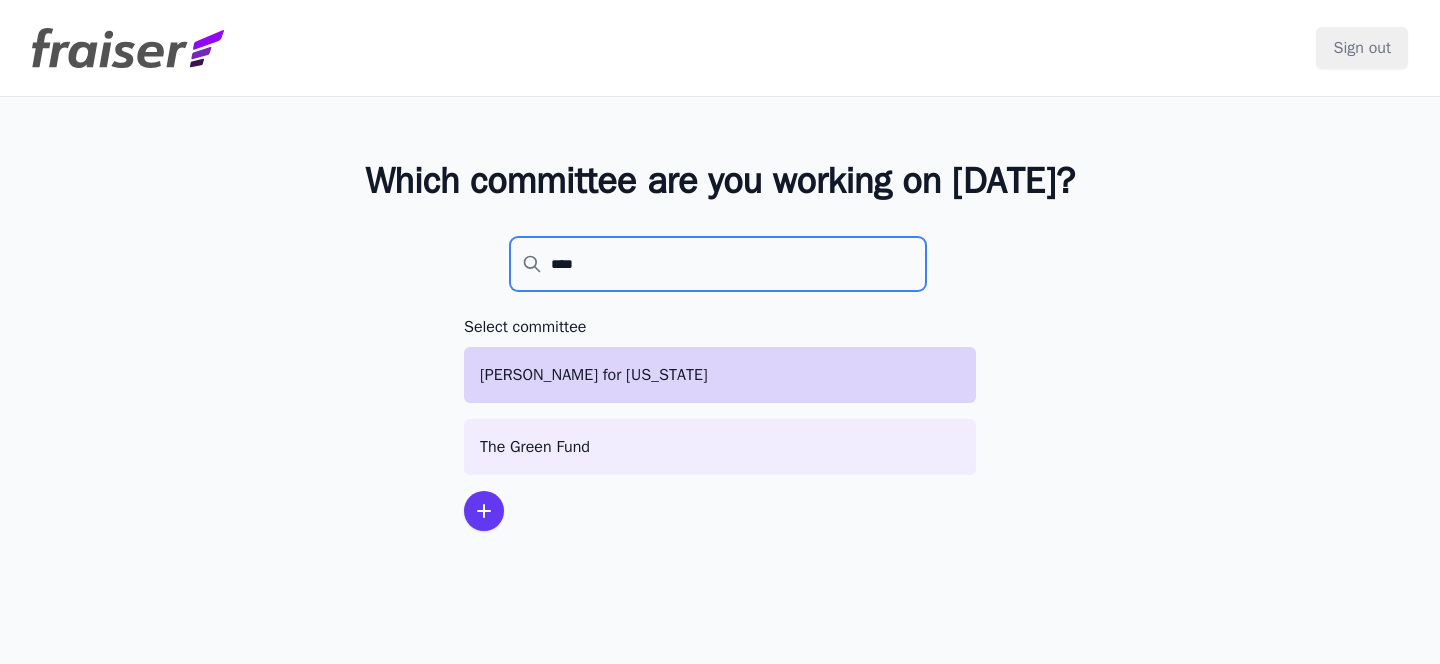 type on "****" 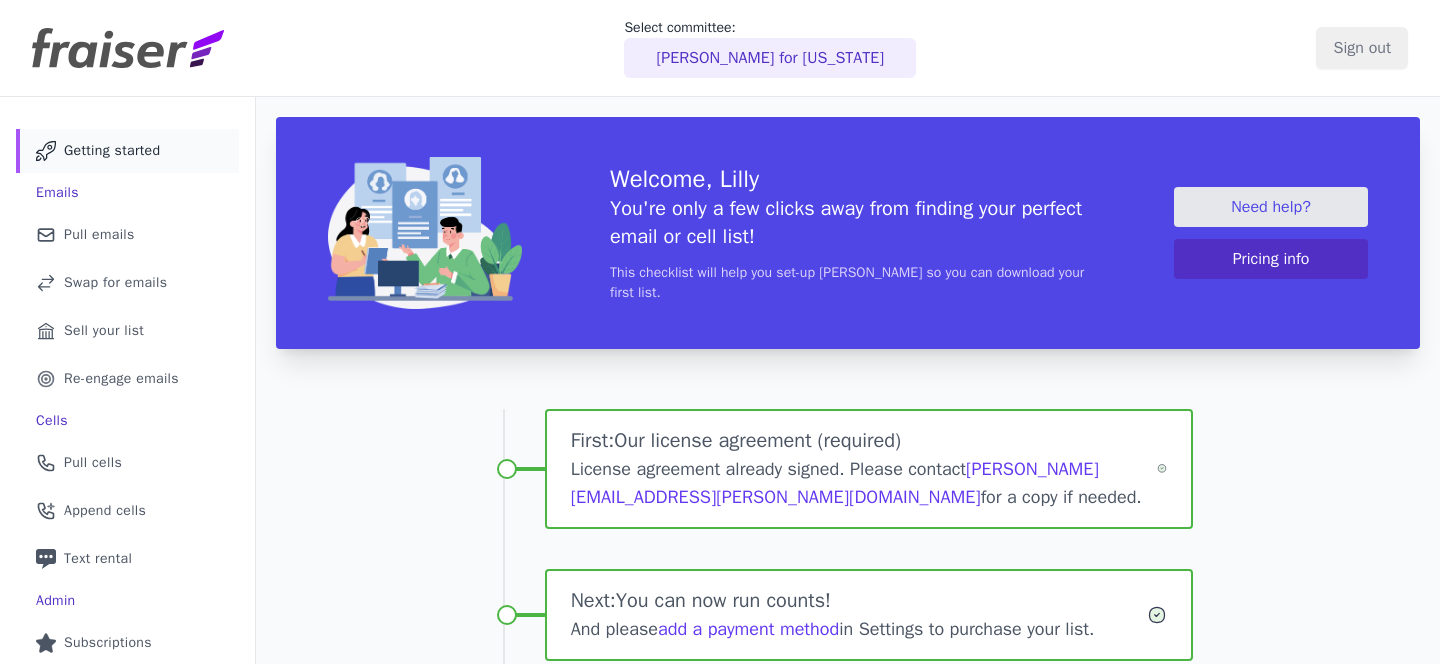 scroll, scrollTop: 0, scrollLeft: 0, axis: both 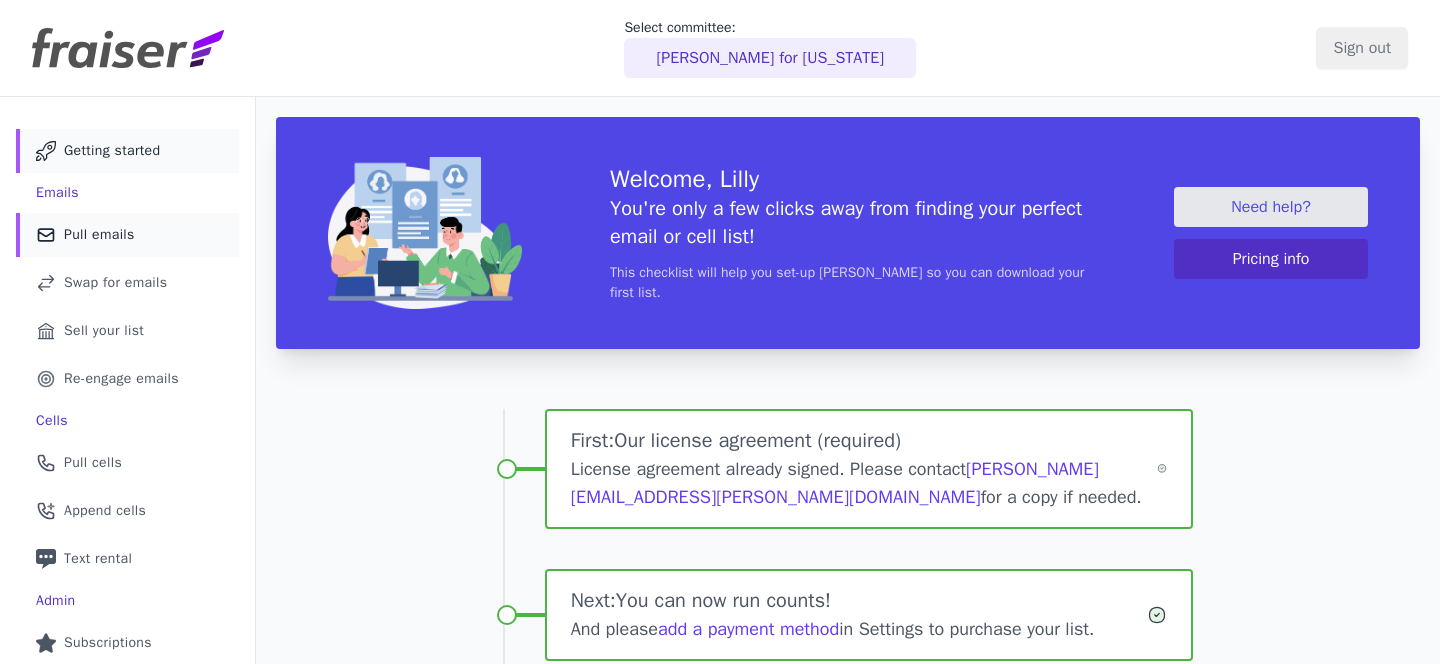 click on "Mail Icon Outline of a mail envelope
Pull emails" at bounding box center (127, 235) 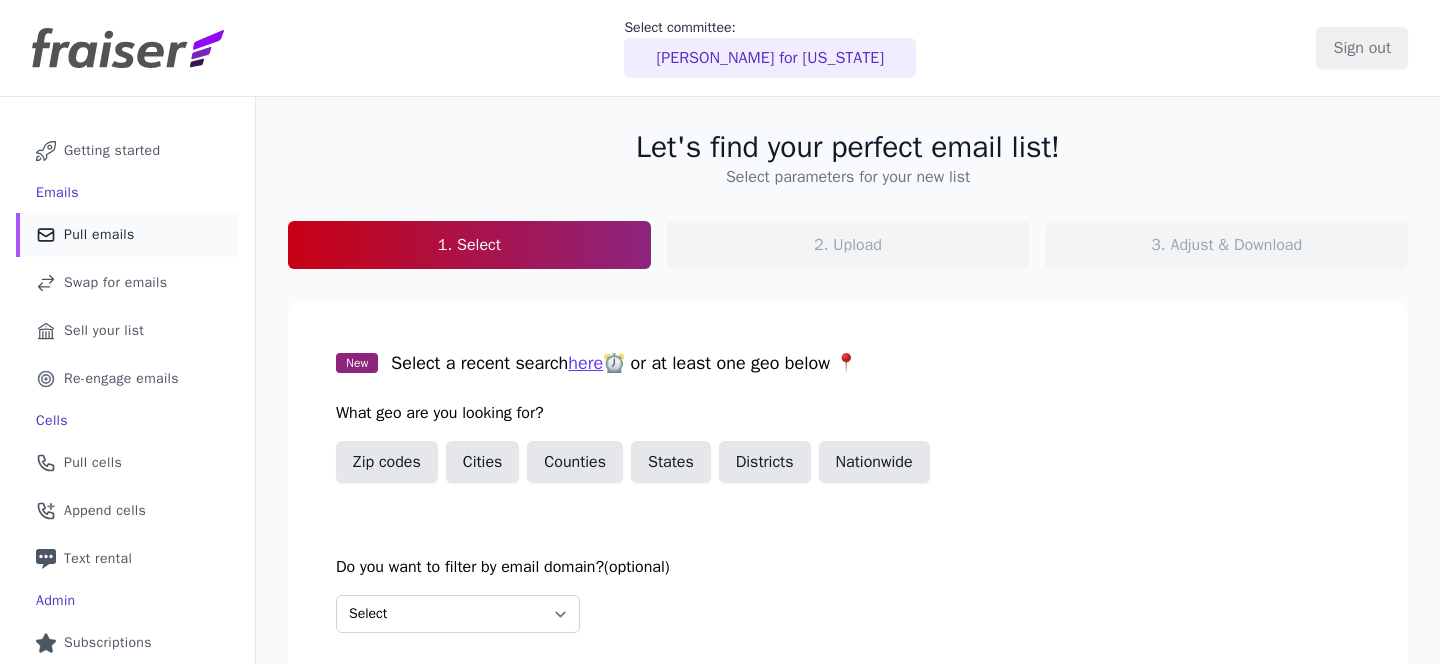 scroll, scrollTop: 0, scrollLeft: 0, axis: both 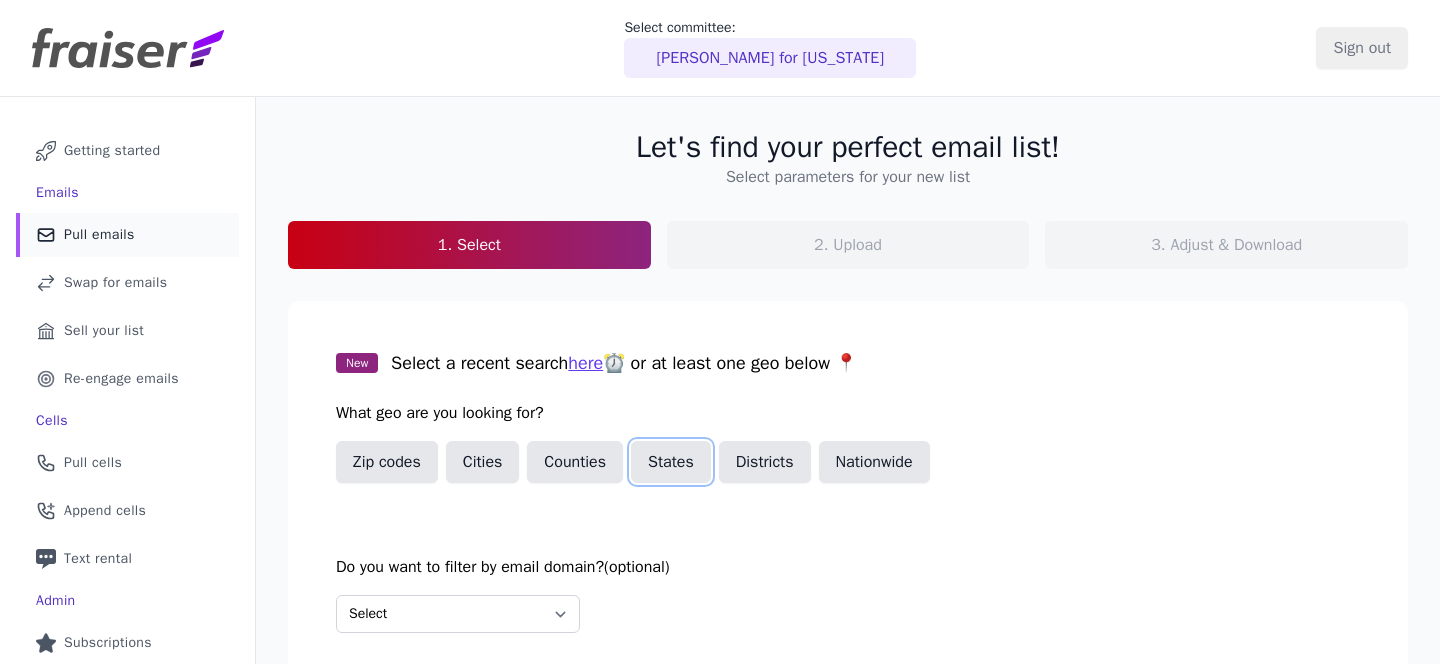 click on "States" at bounding box center (671, 462) 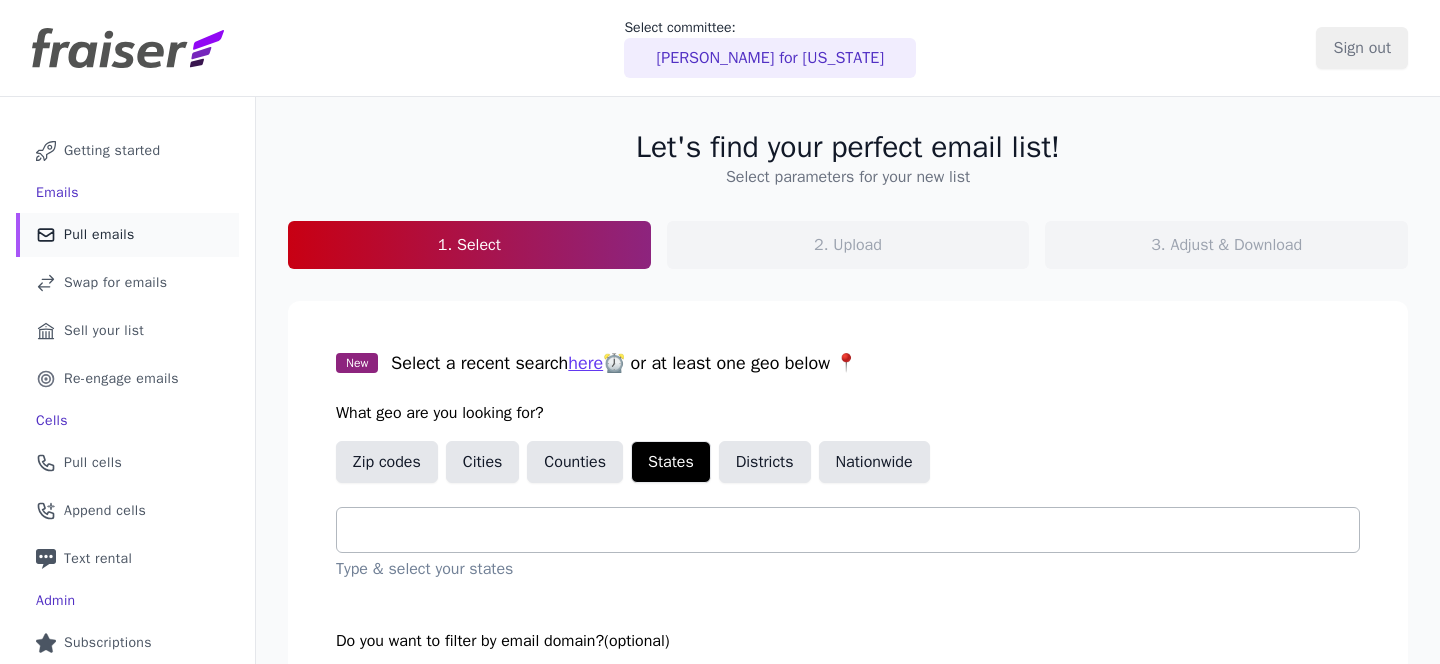click at bounding box center [856, 530] 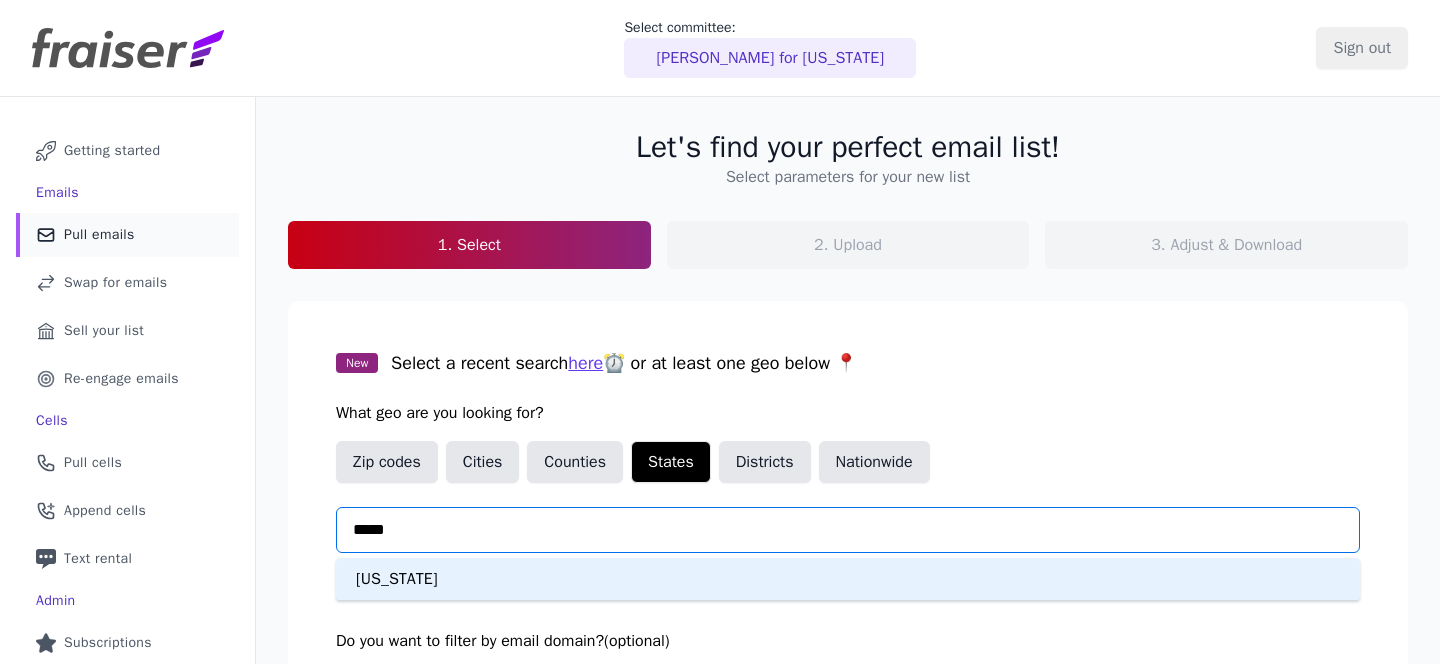 type on "******" 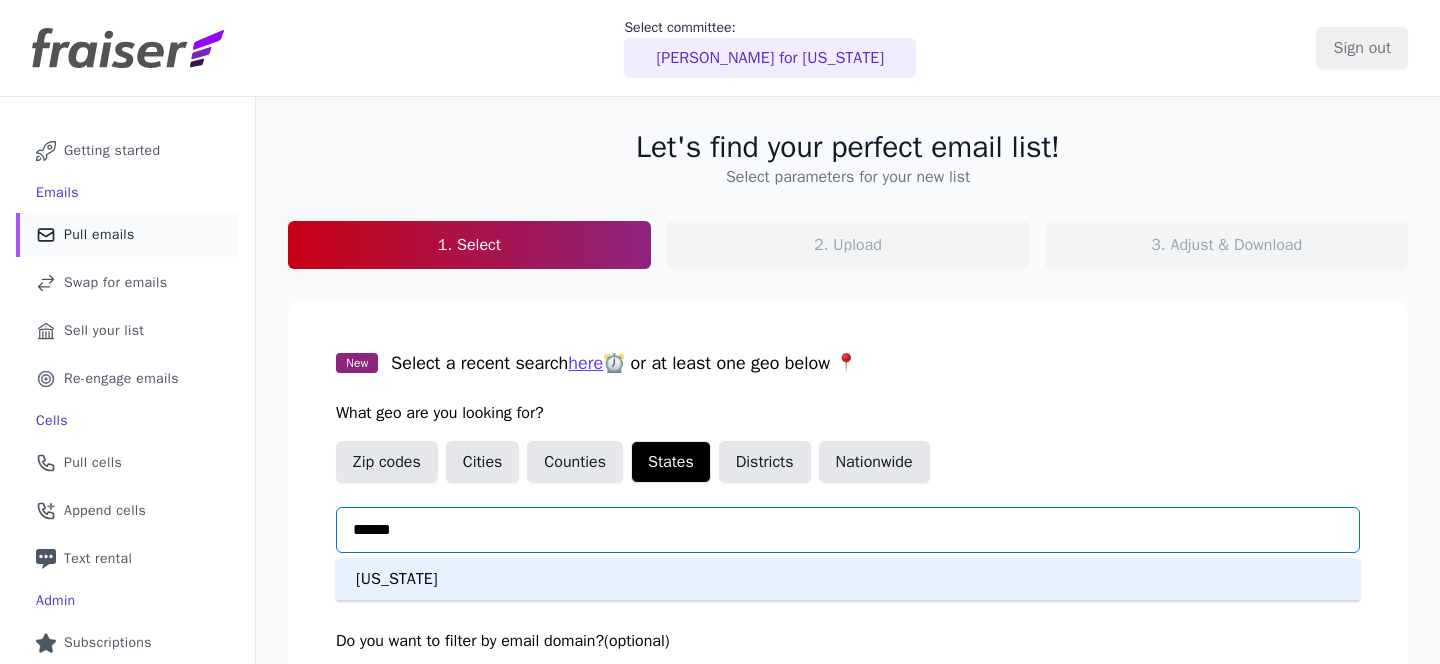 click on "[US_STATE]" at bounding box center [848, 579] 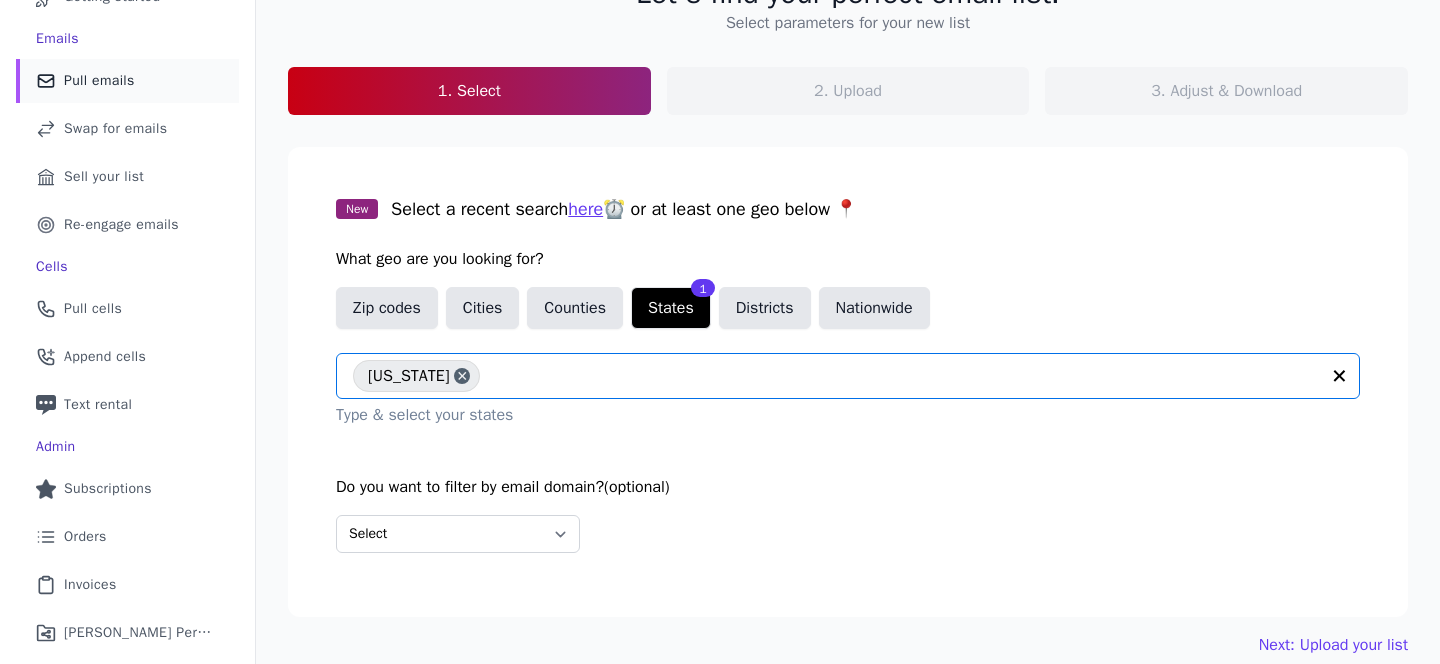 scroll, scrollTop: 241, scrollLeft: 0, axis: vertical 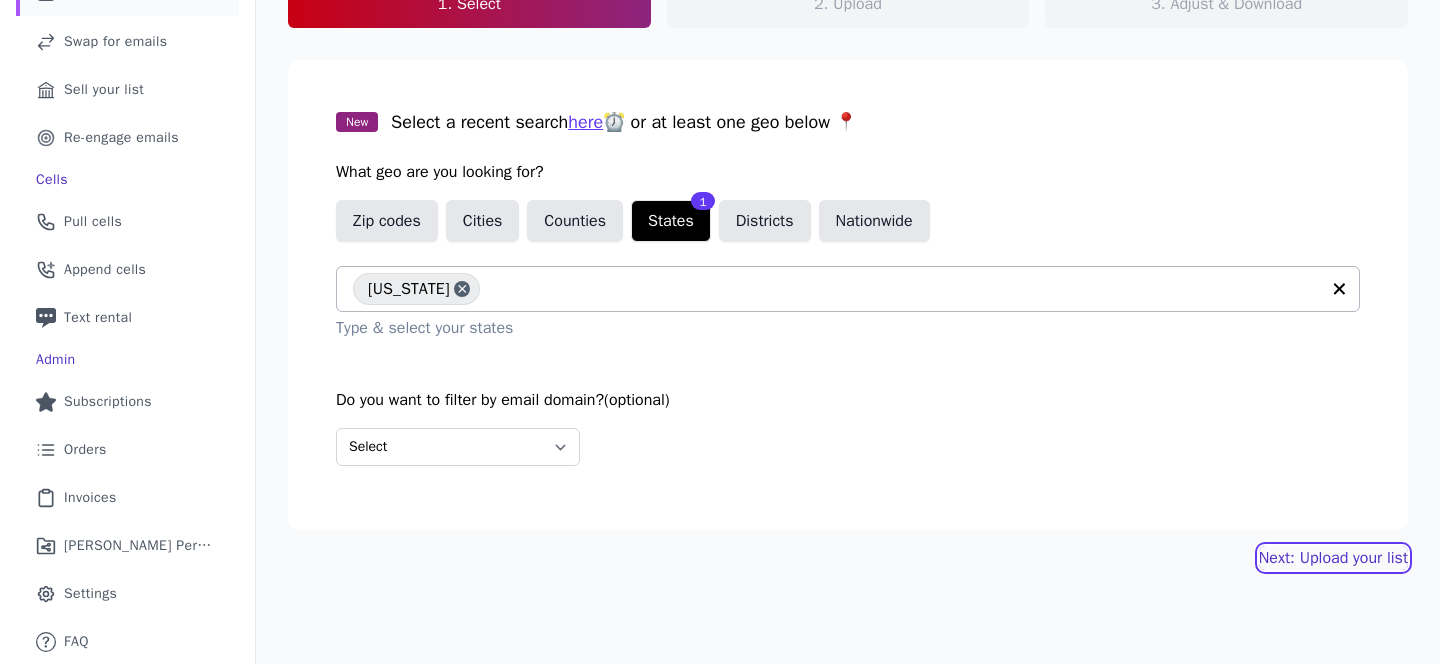 click on "Next: Upload your list" at bounding box center (1333, 558) 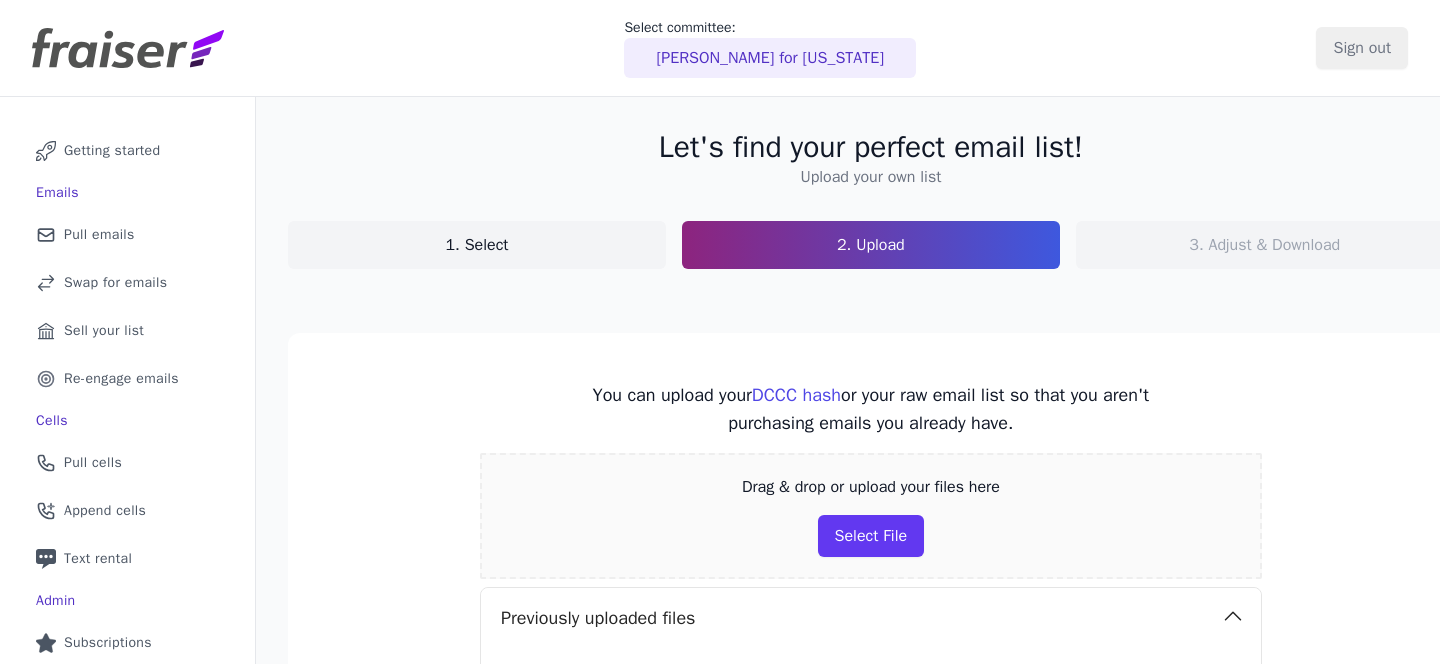 scroll, scrollTop: 0, scrollLeft: 0, axis: both 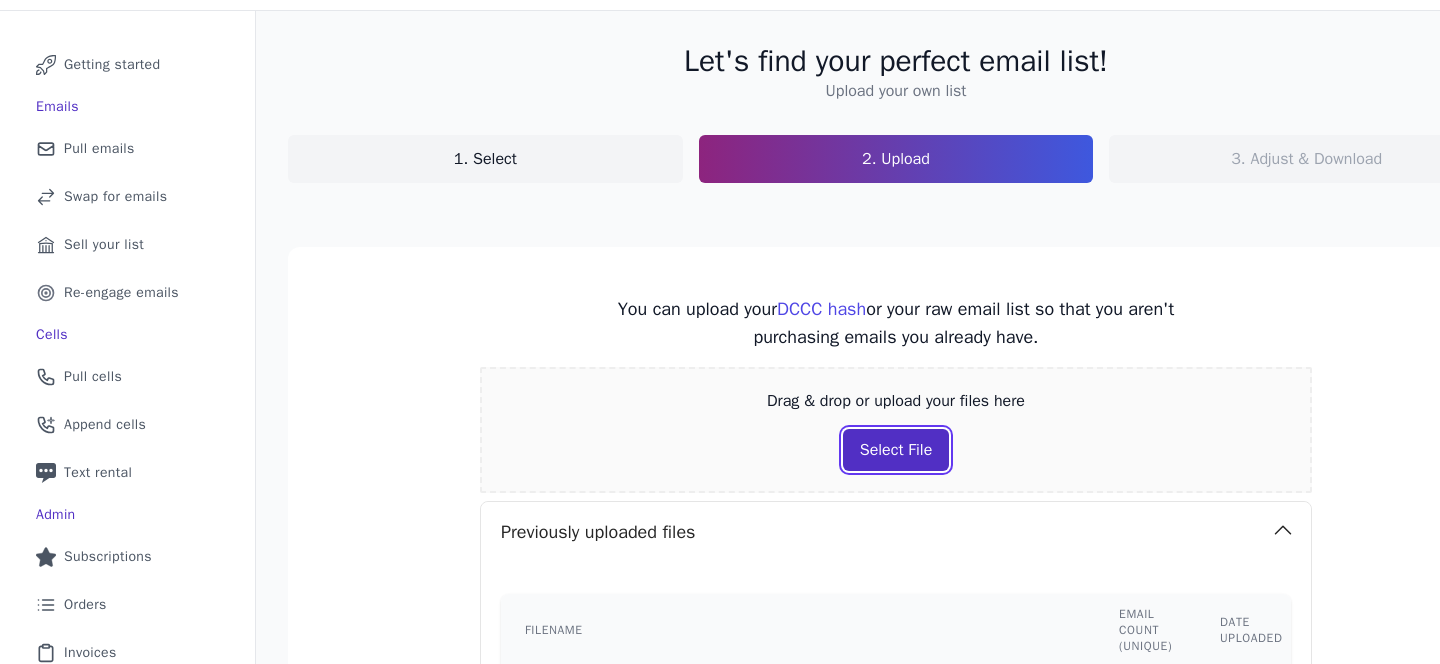 click on "Select File" at bounding box center [896, 450] 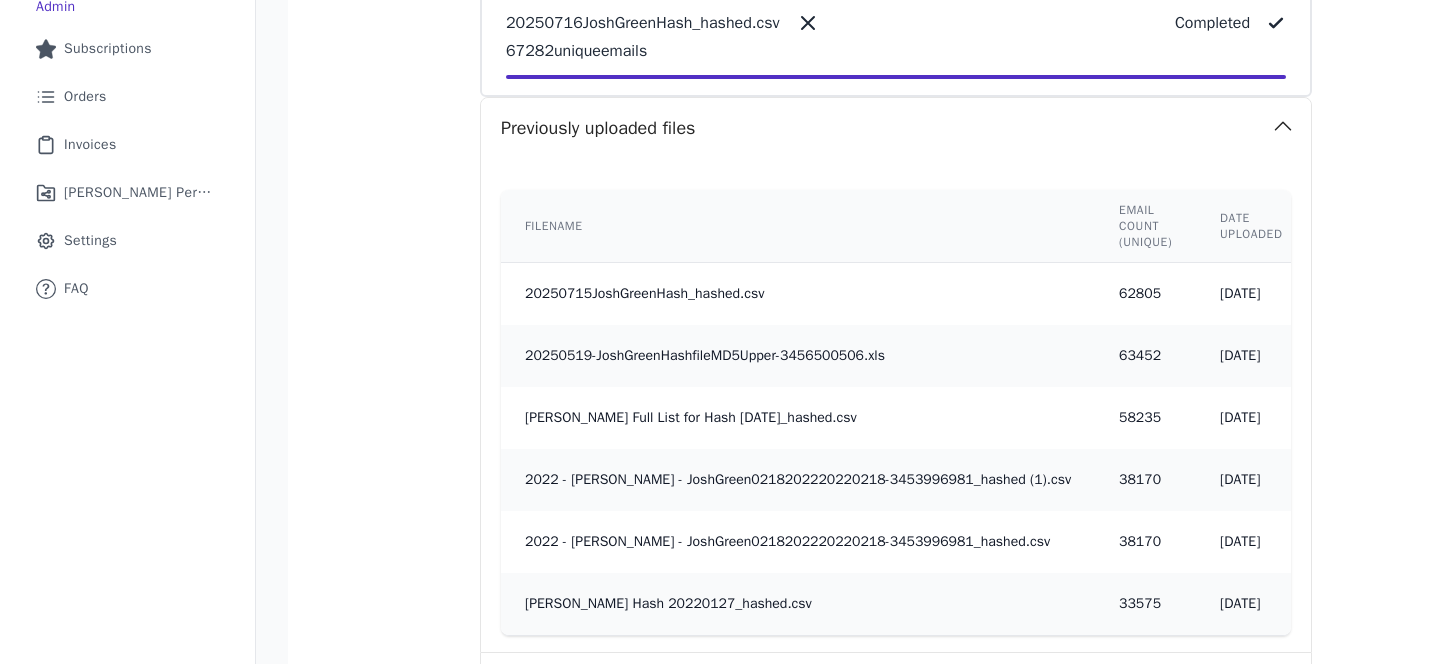 scroll, scrollTop: 598, scrollLeft: 0, axis: vertical 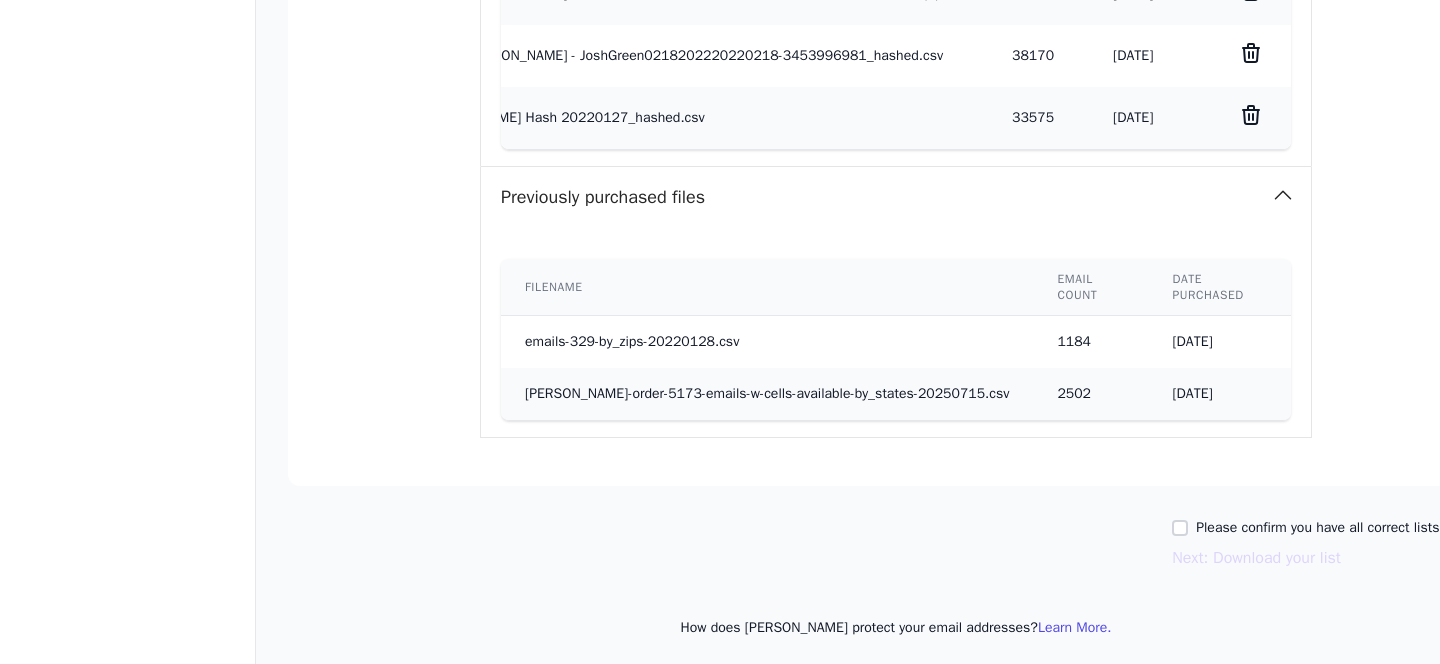 click on "Please confirm you have all correct lists uploaded." at bounding box center [1338, 528] 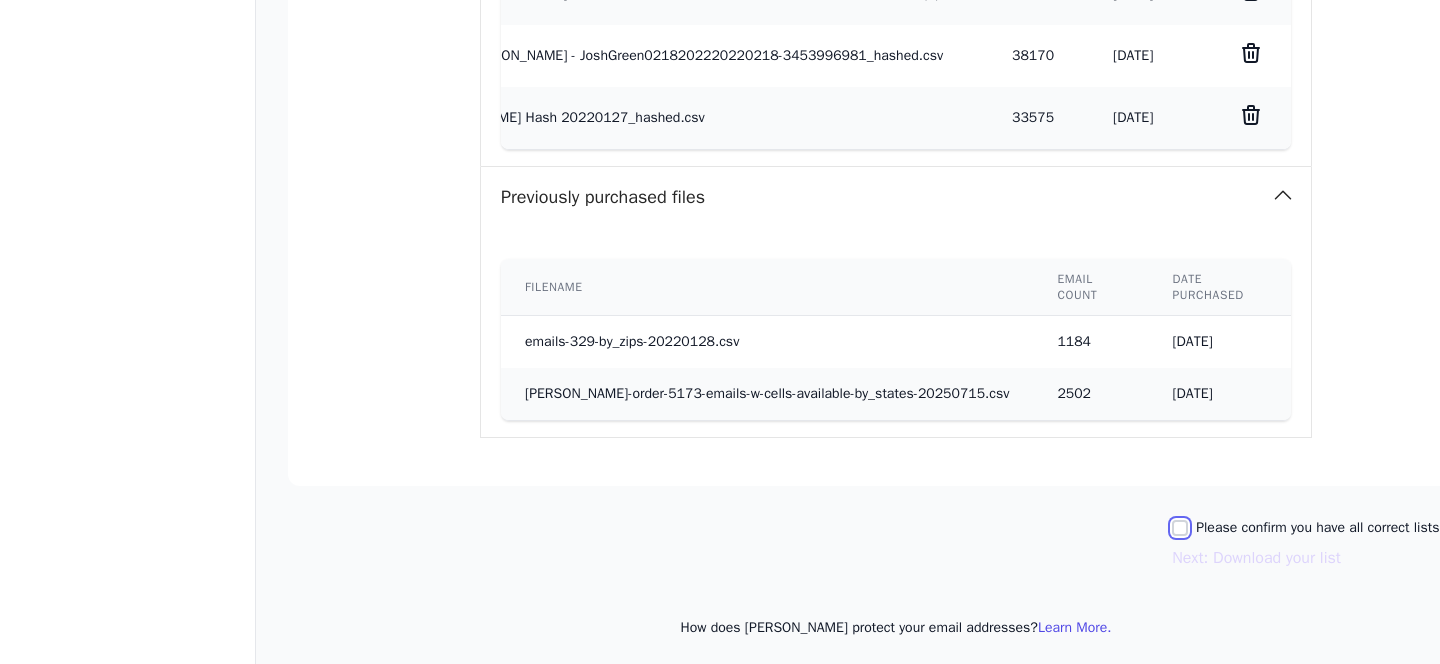 click on "Please confirm you have all correct lists uploaded." at bounding box center [1180, 528] 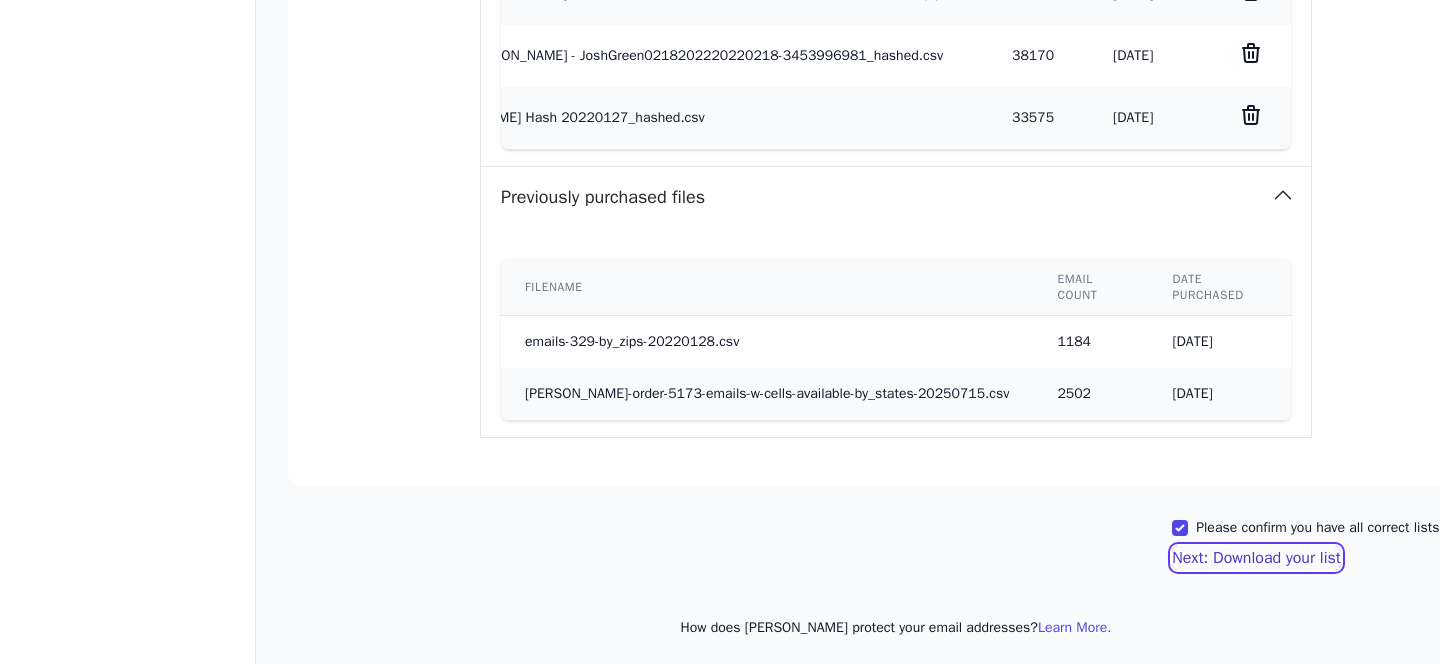 click on "Next: Download your list" at bounding box center (1256, 558) 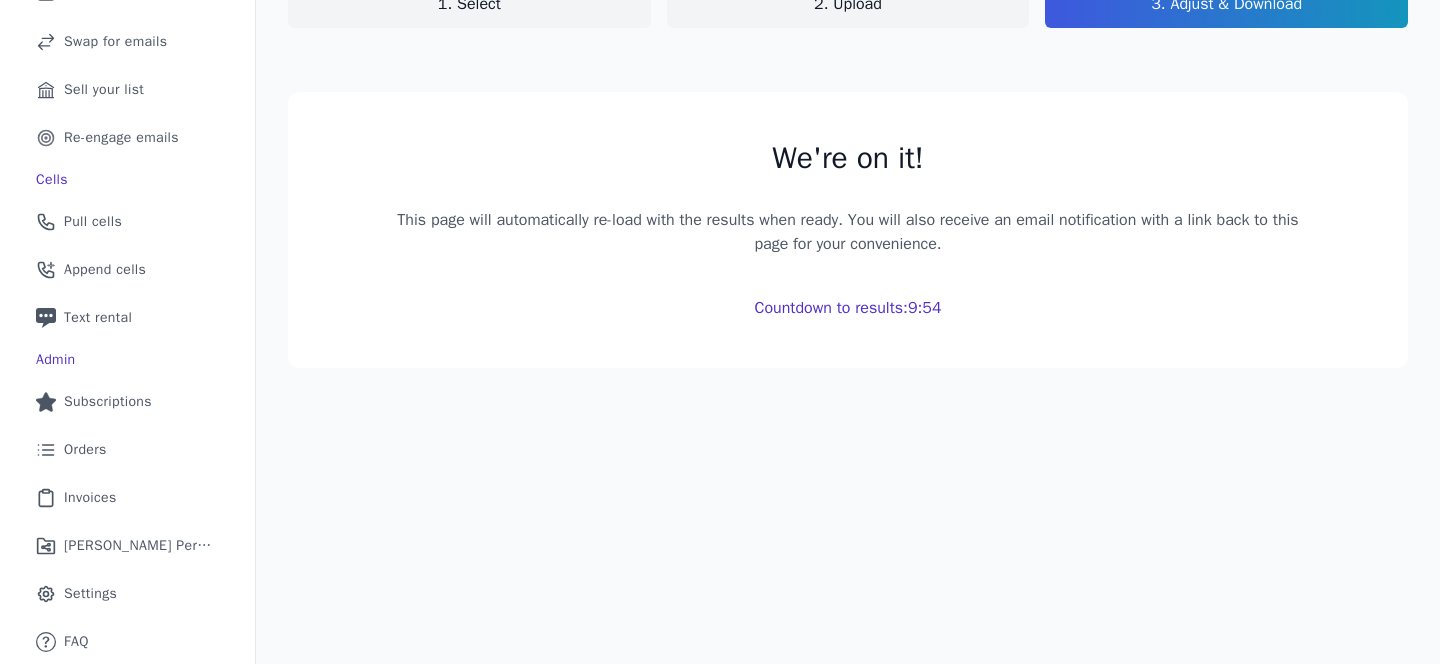scroll, scrollTop: 484, scrollLeft: 0, axis: vertical 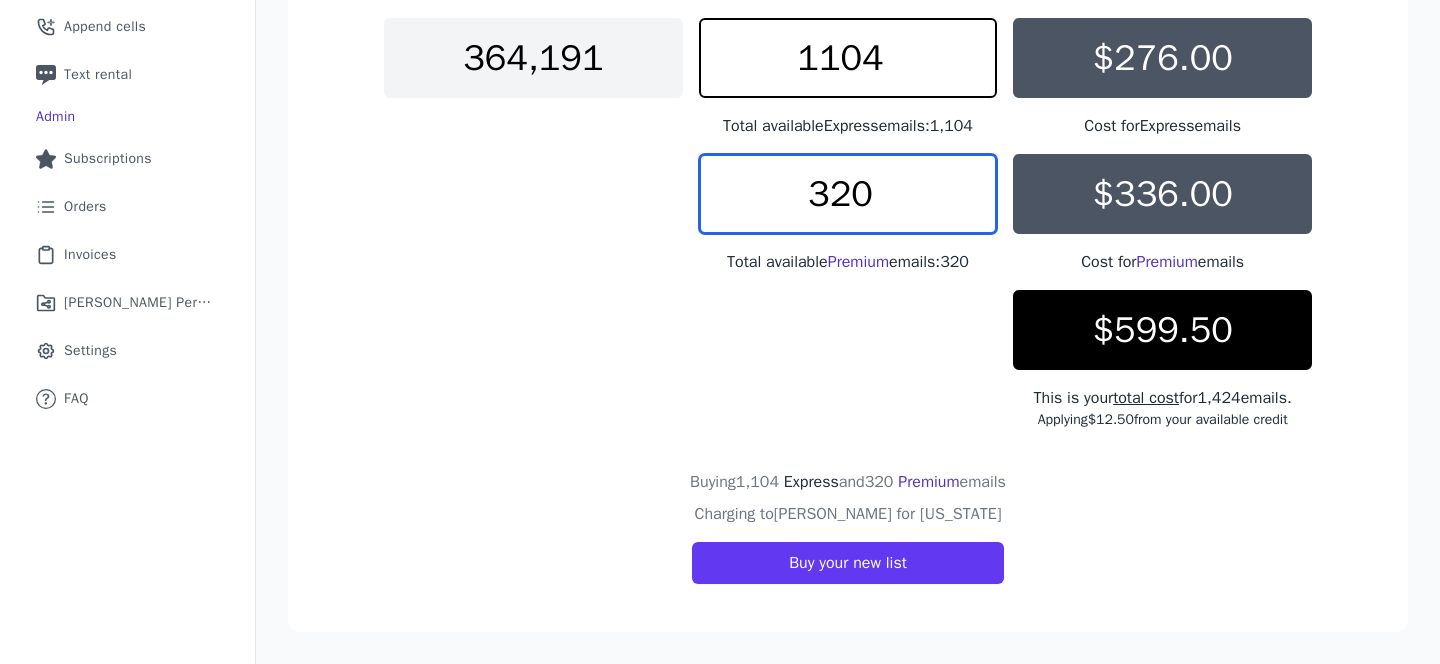 drag, startPoint x: 878, startPoint y: 194, endPoint x: 788, endPoint y: 193, distance: 90.005554 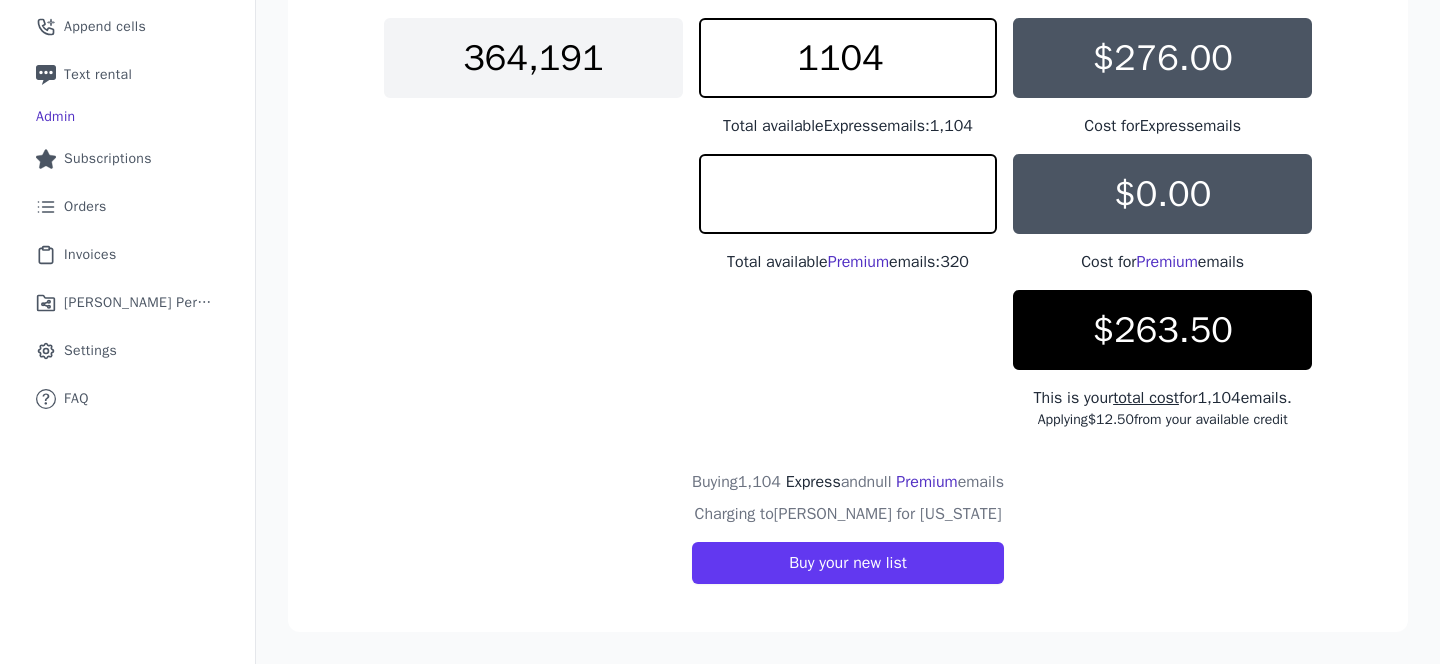 type on "0" 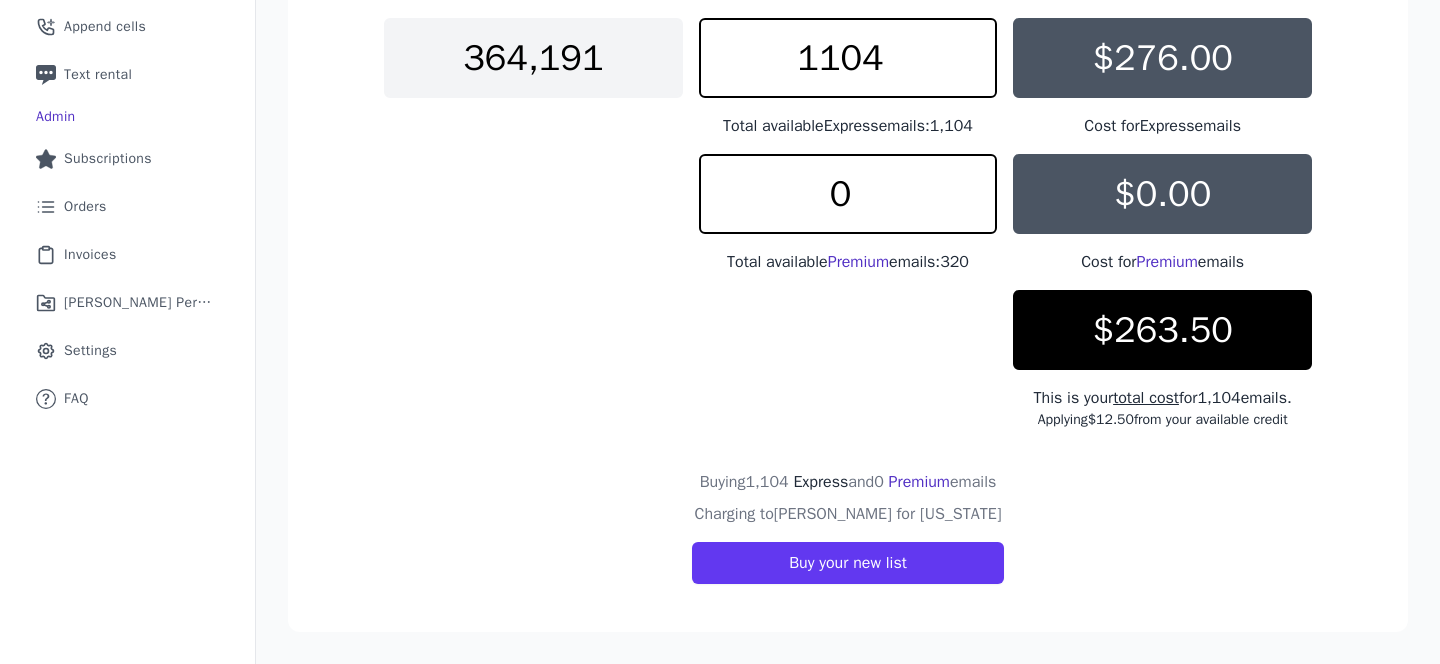 click on "Your List       New to List   Total Cost   364,191   1104   Total available  Express  emails:  1,104   $276.00   Cost for  Express  emails   0   Total available  Premium
emails:  320   $0.00   Cost for  Premium  emails     $263.50   This is your  total cost  for  1,104
emails.     Applying  $12.50  from your available credit" at bounding box center [848, 204] 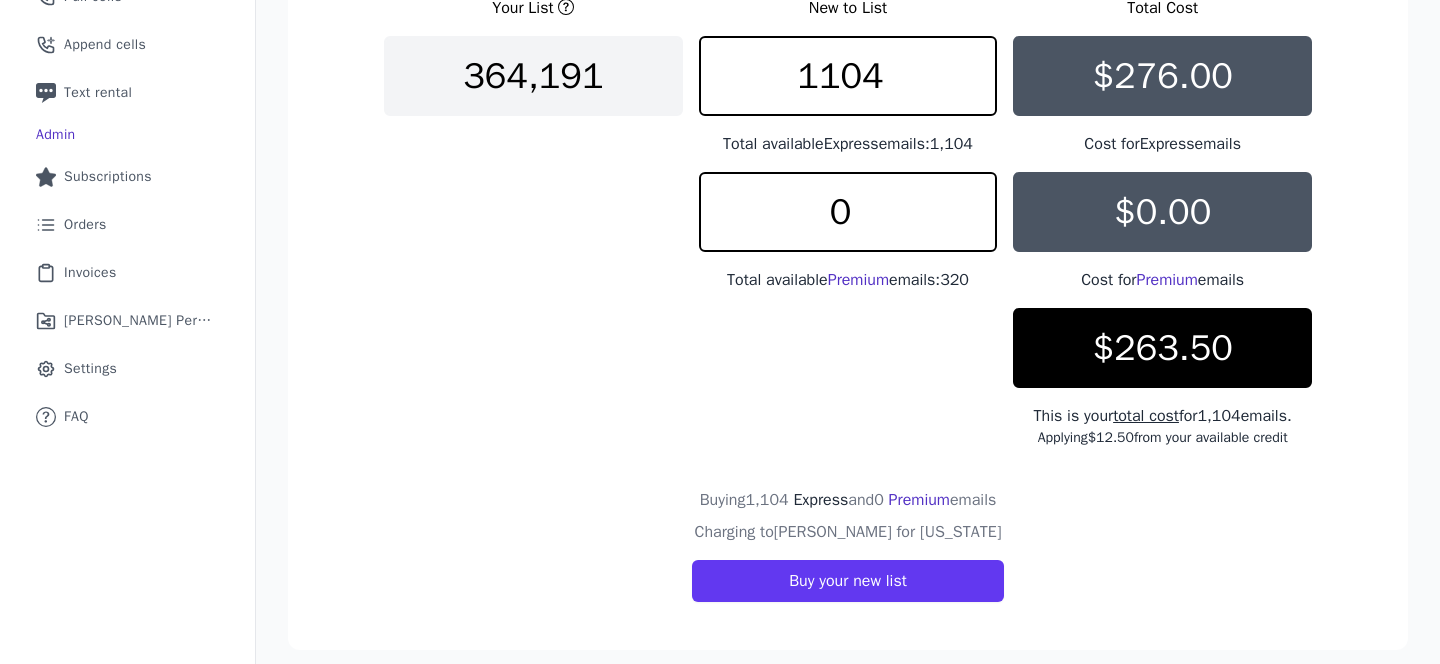 scroll, scrollTop: 461, scrollLeft: 0, axis: vertical 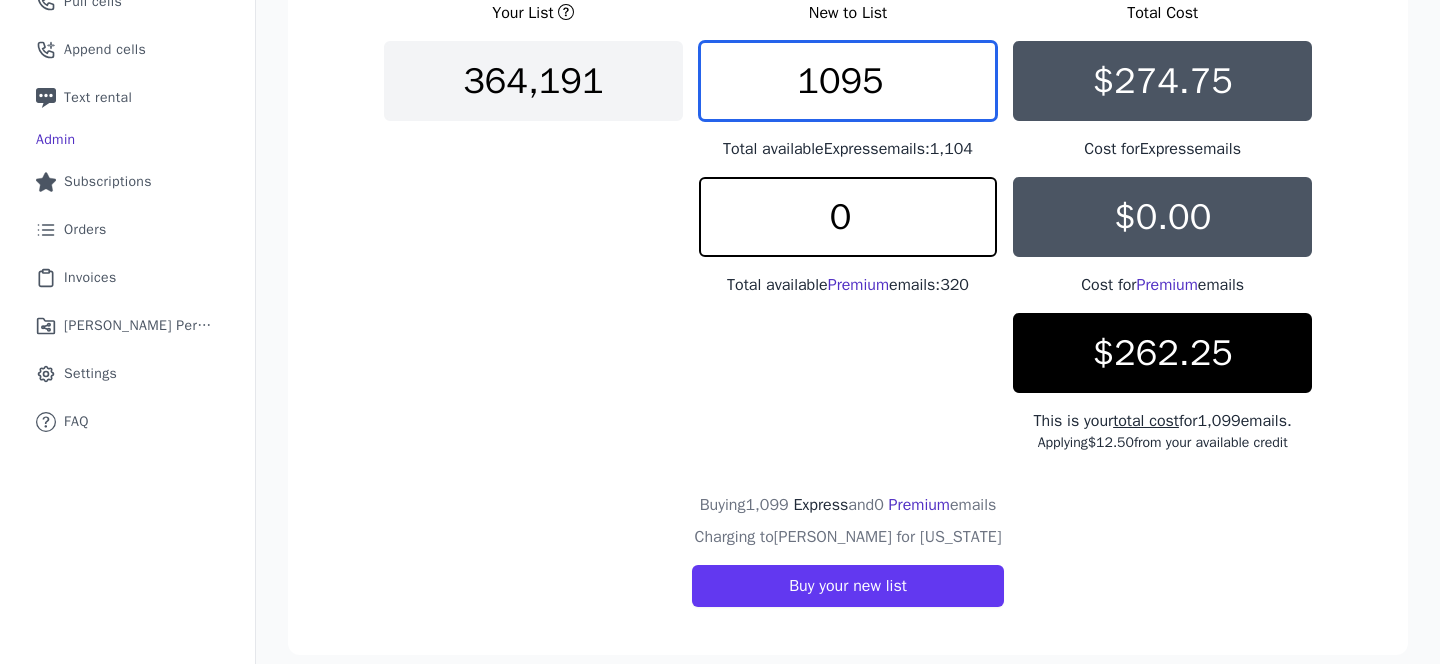 click on "1095" at bounding box center (848, 81) 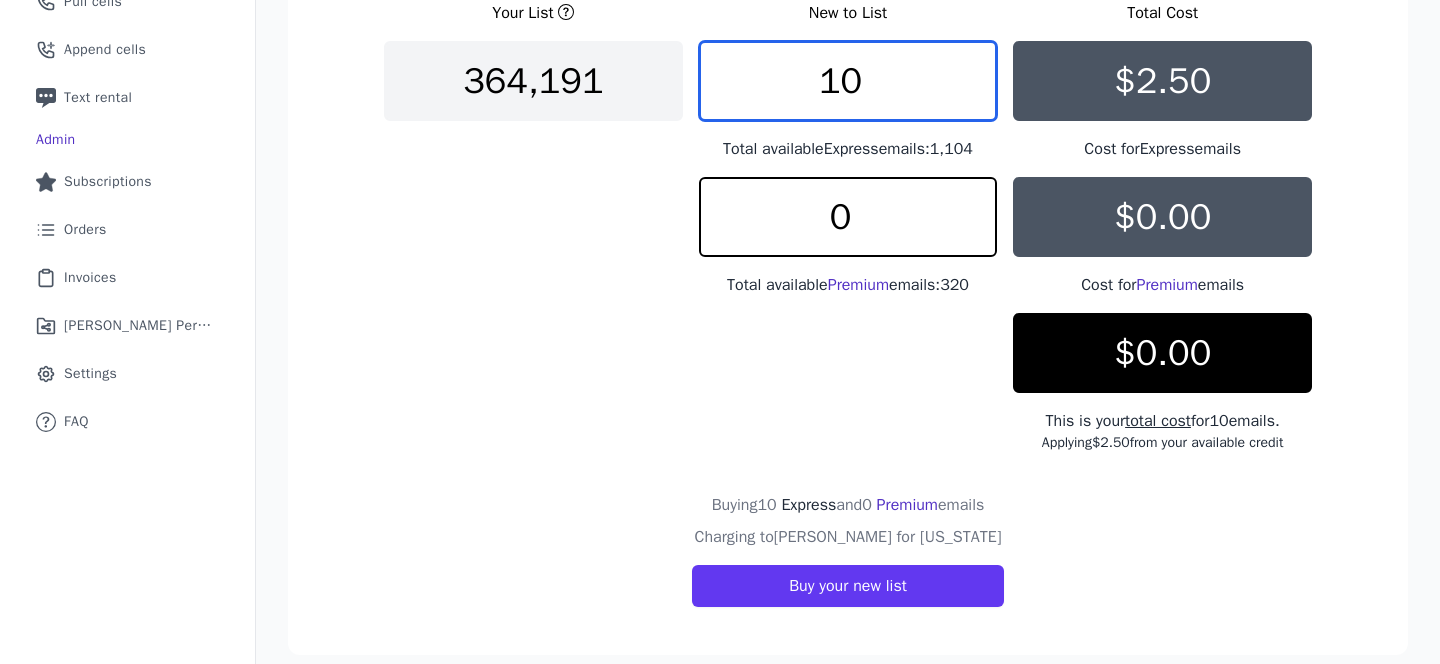 type on "1" 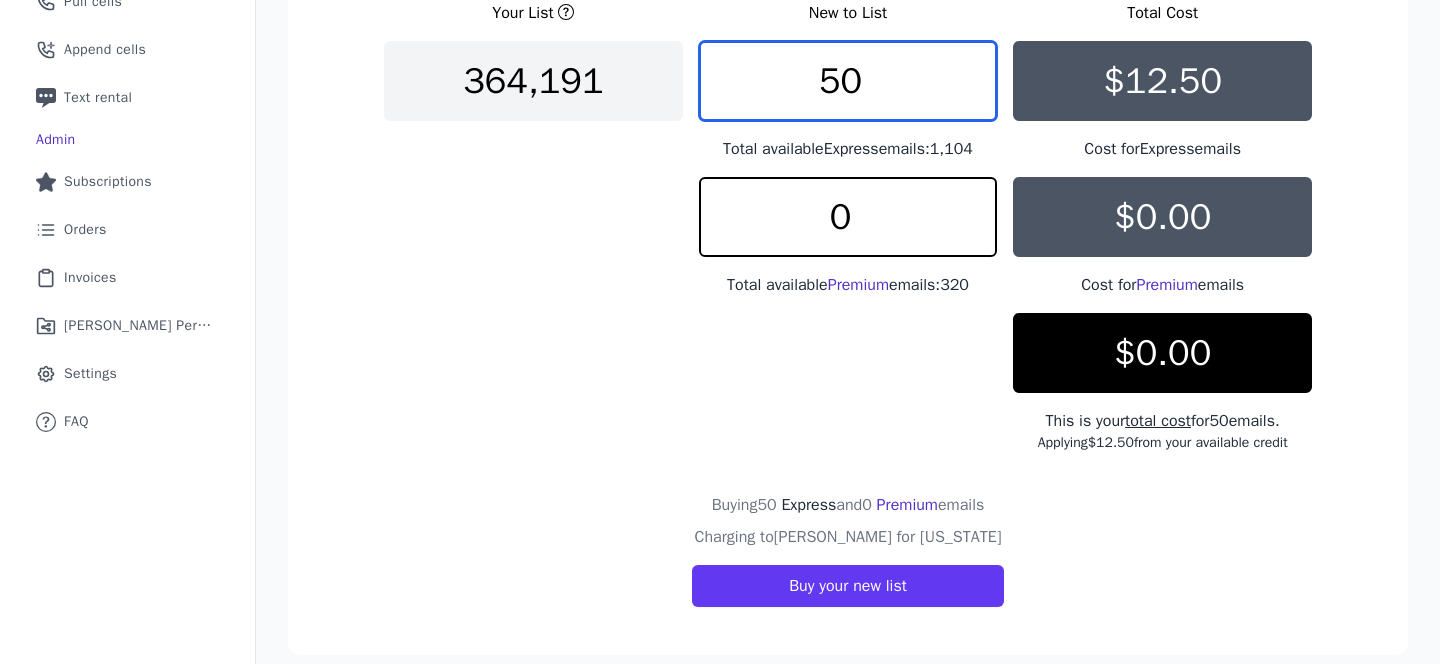 type on "50" 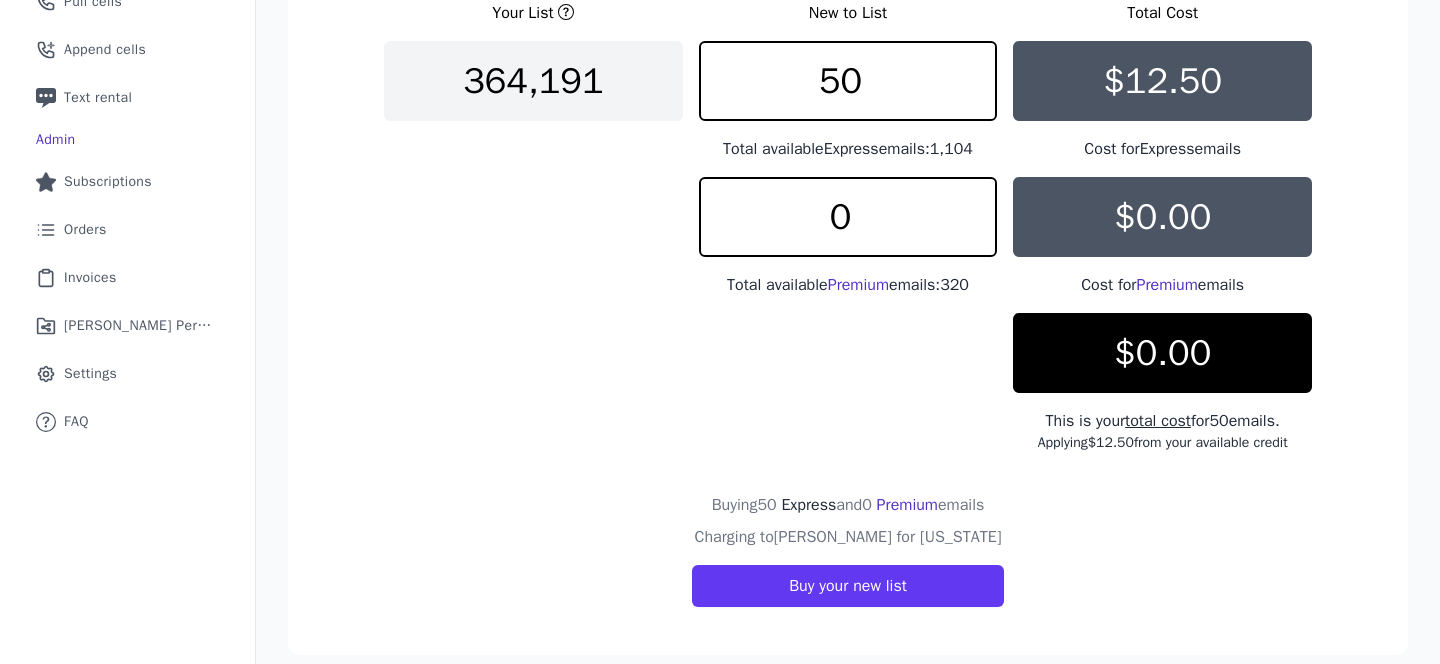 click on "Your List       New to List   Total Cost   364,191   50   Total available  Express  emails:  1,104   $12.50   Cost for  Express  emails   0   Total available  Premium
emails:  320   $0.00   Cost for  Premium  emails     $0.00   This is your  total cost  for  50
emails.     Applying  $12.50  from your available credit" at bounding box center (848, 227) 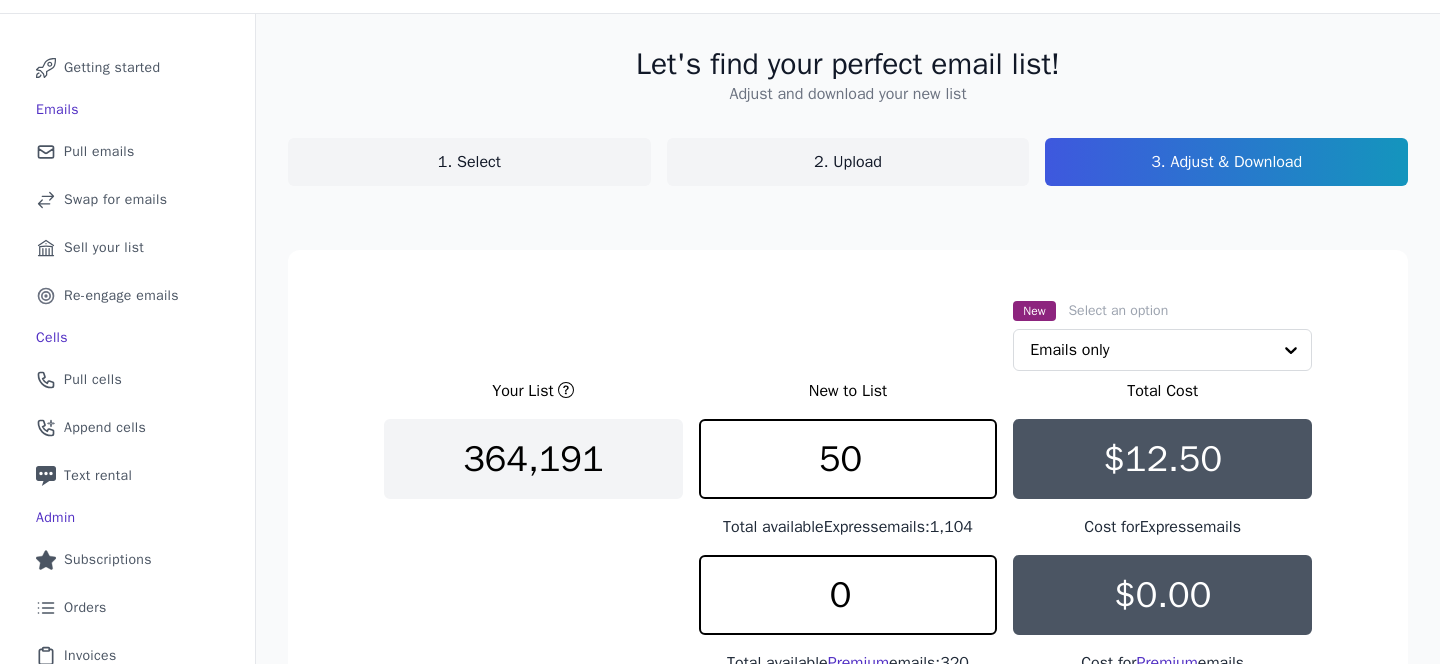 scroll, scrollTop: 0, scrollLeft: 0, axis: both 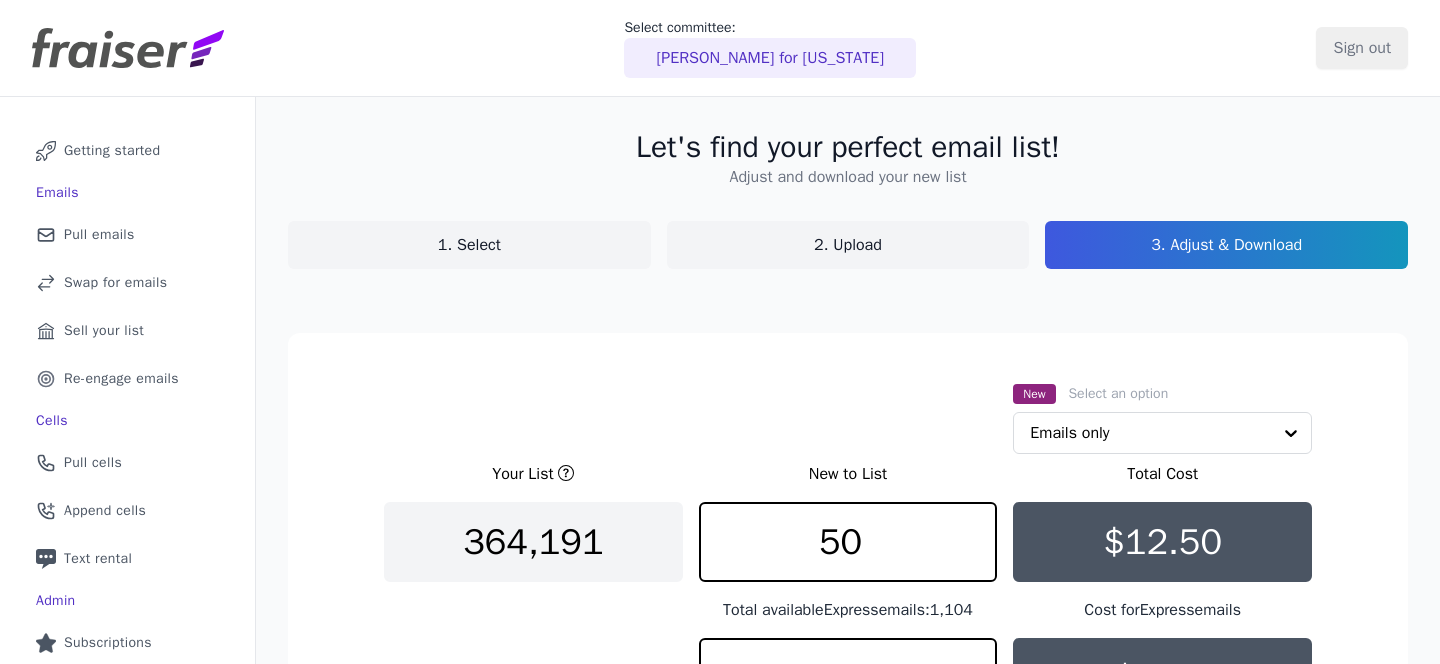 click on "1. Select" at bounding box center [469, 245] 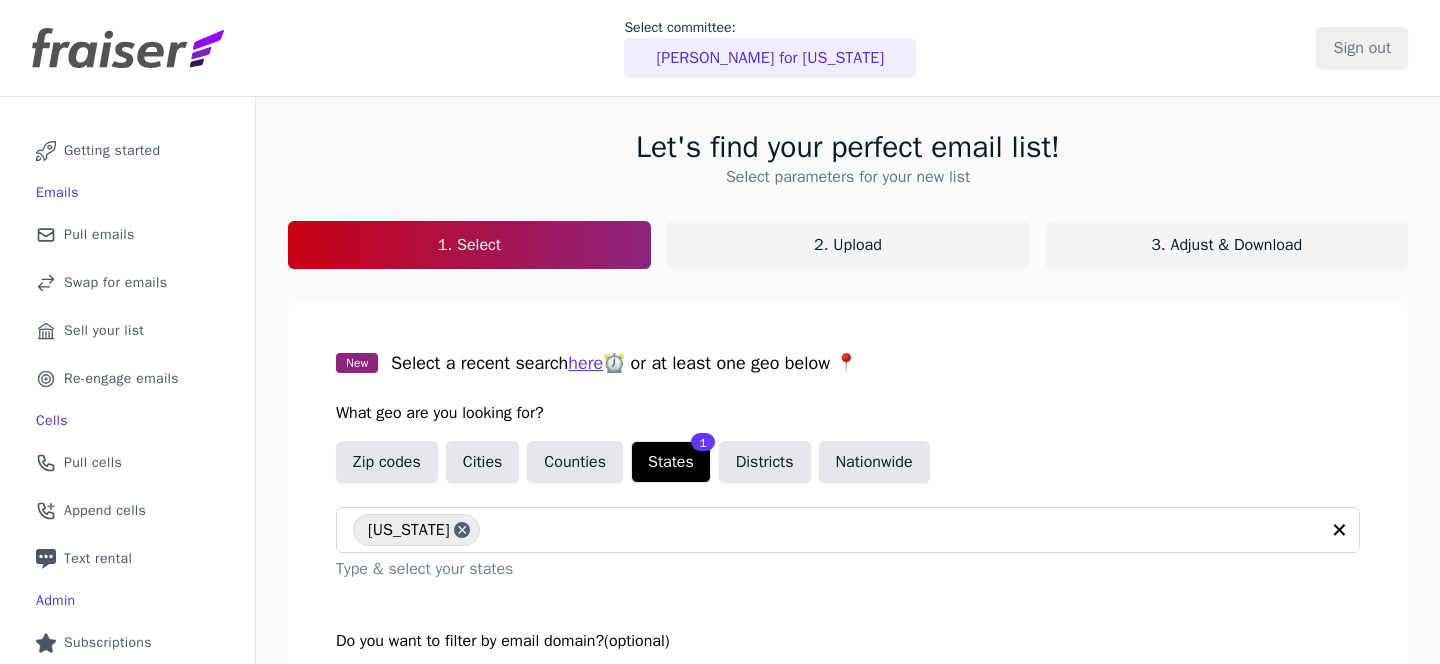click on "3. Adjust & Download" 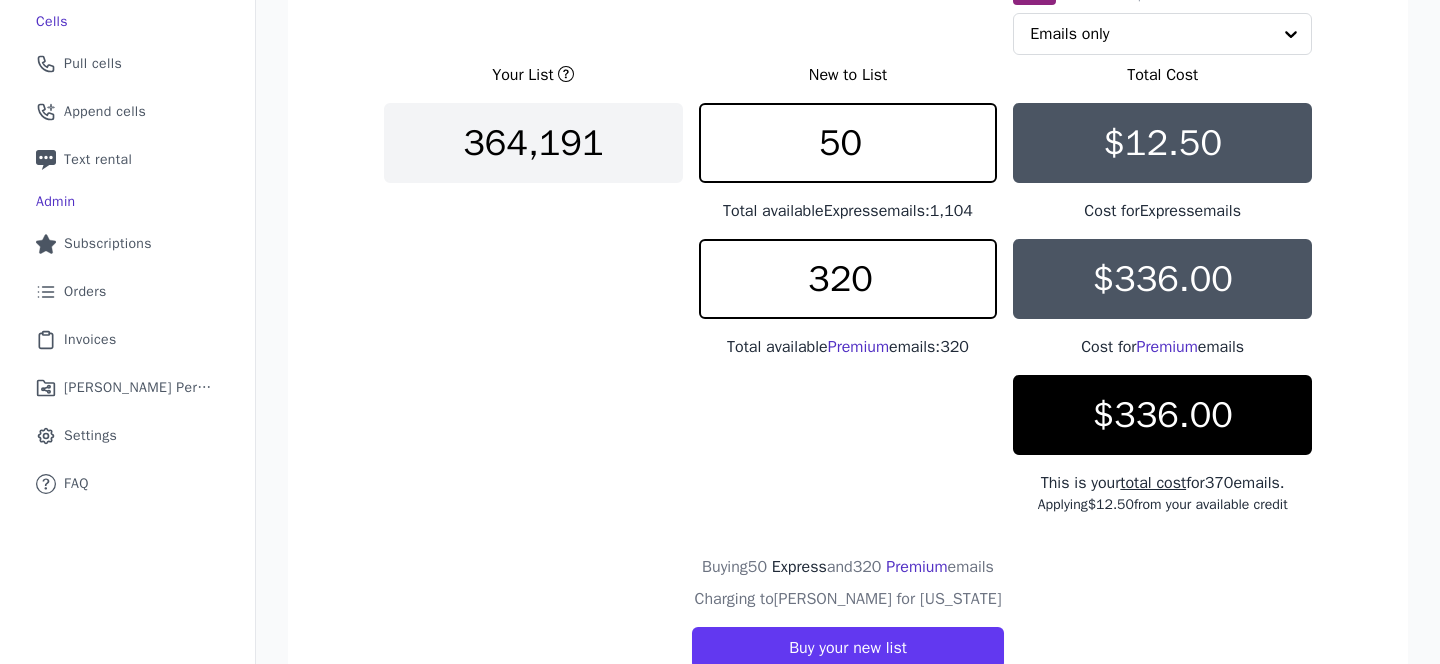 scroll, scrollTop: 426, scrollLeft: 0, axis: vertical 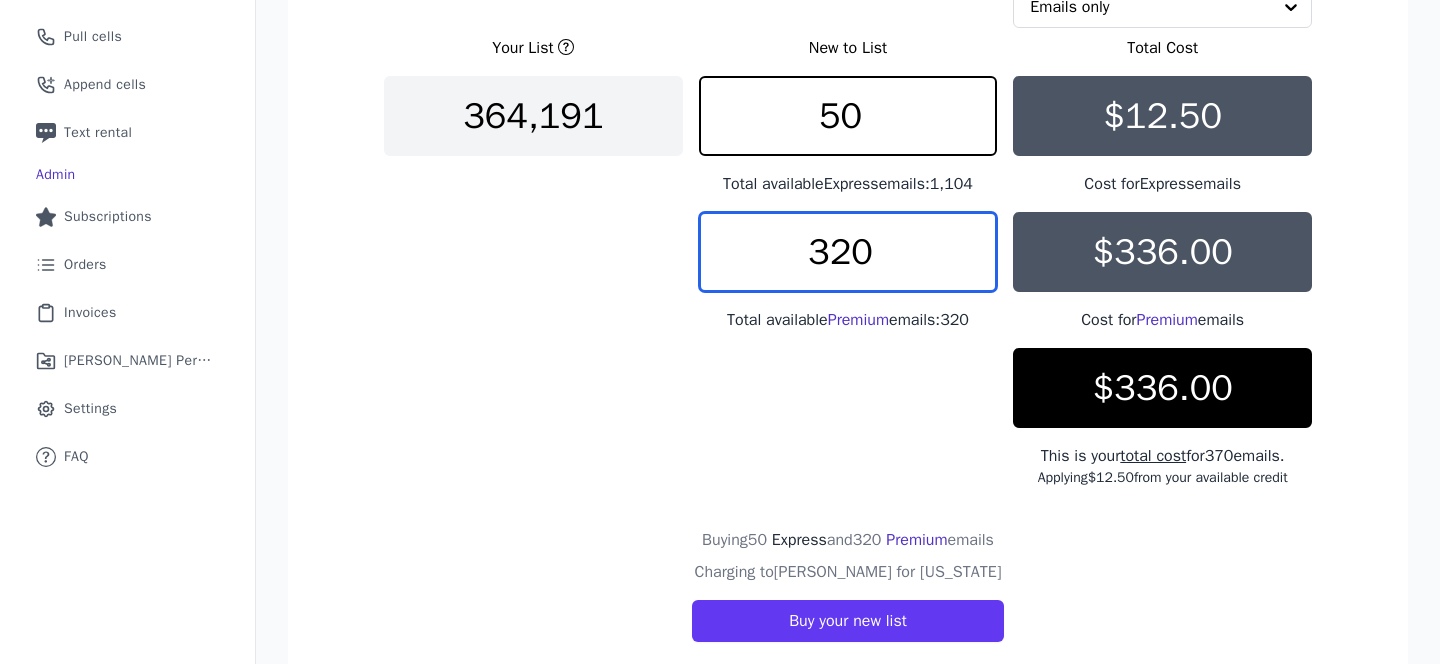 drag, startPoint x: 877, startPoint y: 243, endPoint x: 785, endPoint y: 243, distance: 92 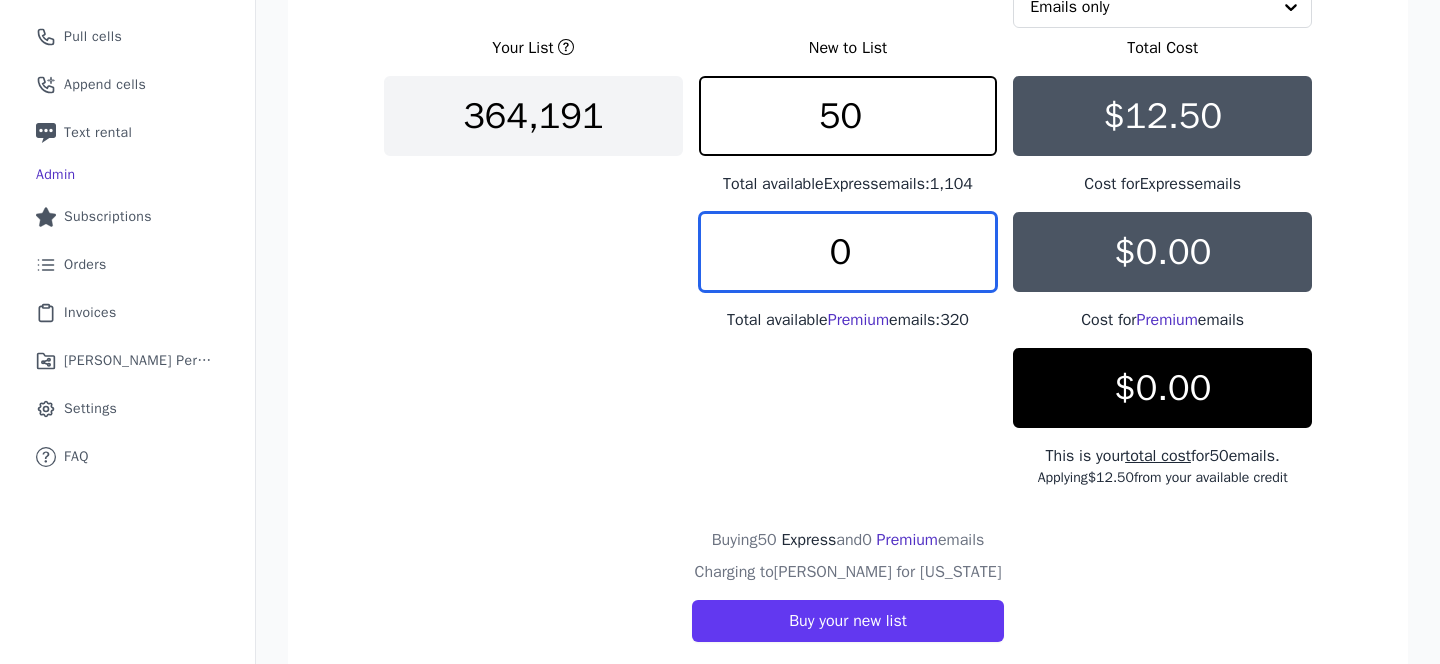 type on "0" 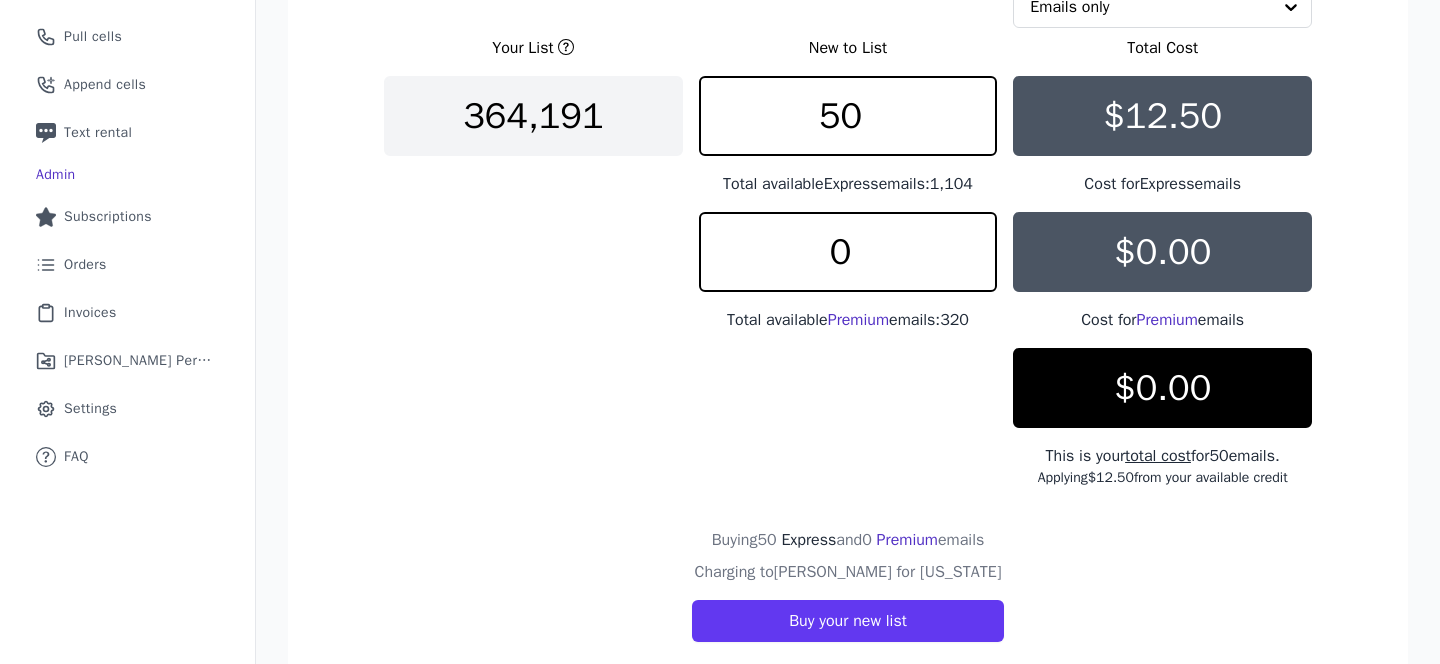click on "Your List       New to List   Total Cost   364,191   50   Total available  Express  emails:  1,104   $12.50   Cost for  Express  emails   0   Total available  Premium
emails:  320   $0.00   Cost for  Premium  emails     $0.00   This is your  total cost  for  50
emails.     Applying  $12.50  from your available credit" at bounding box center (848, 262) 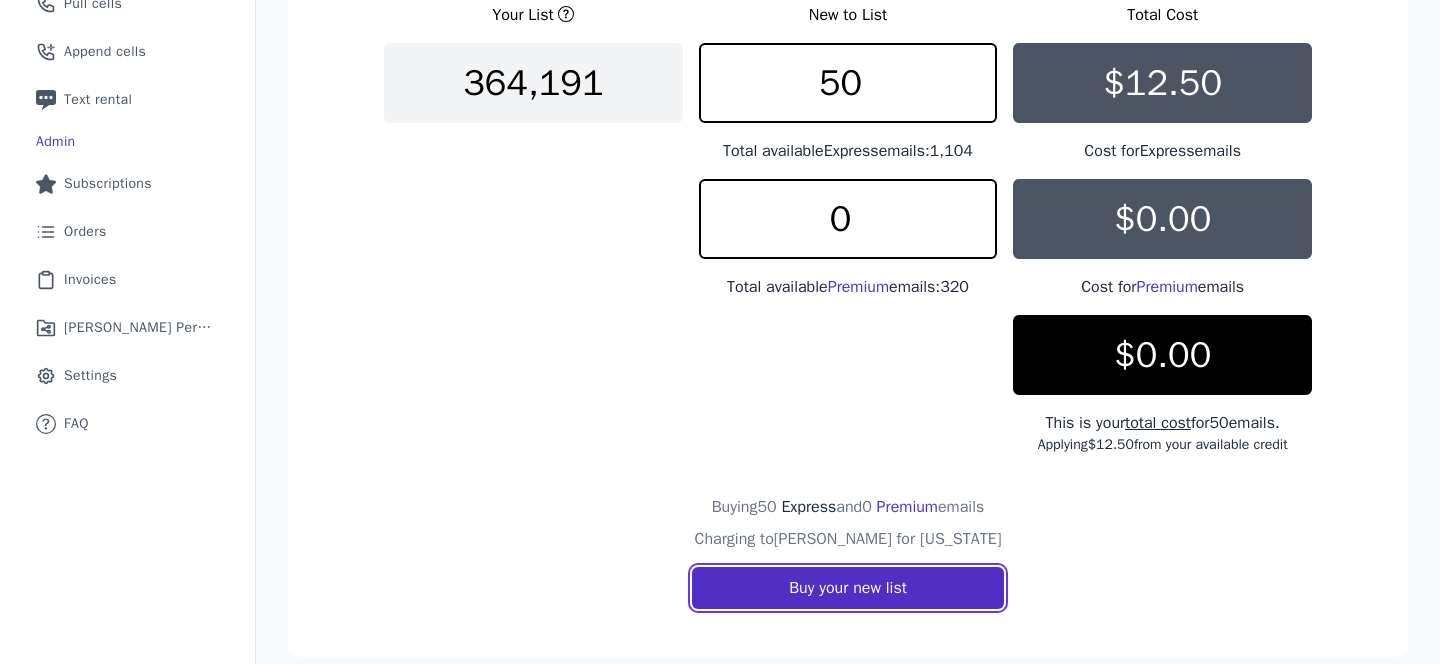 click on "Buy your new list" at bounding box center (848, 588) 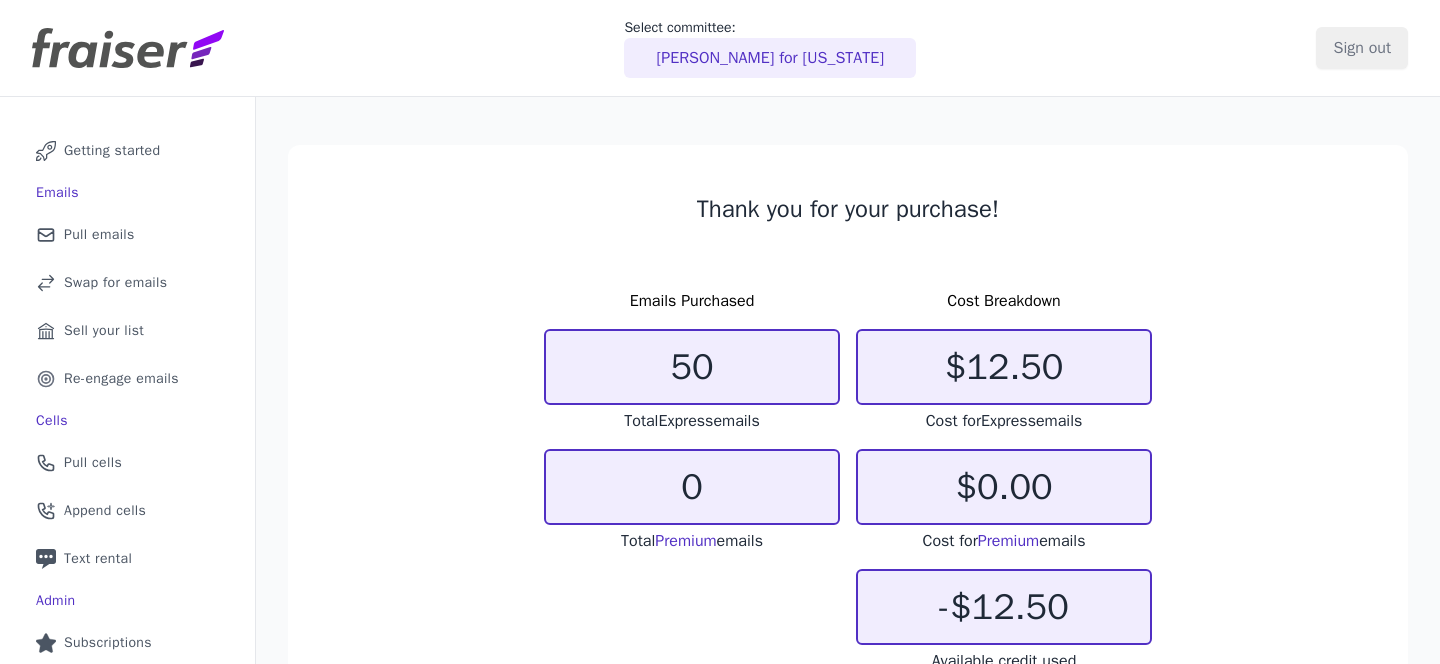 scroll, scrollTop: 0, scrollLeft: 0, axis: both 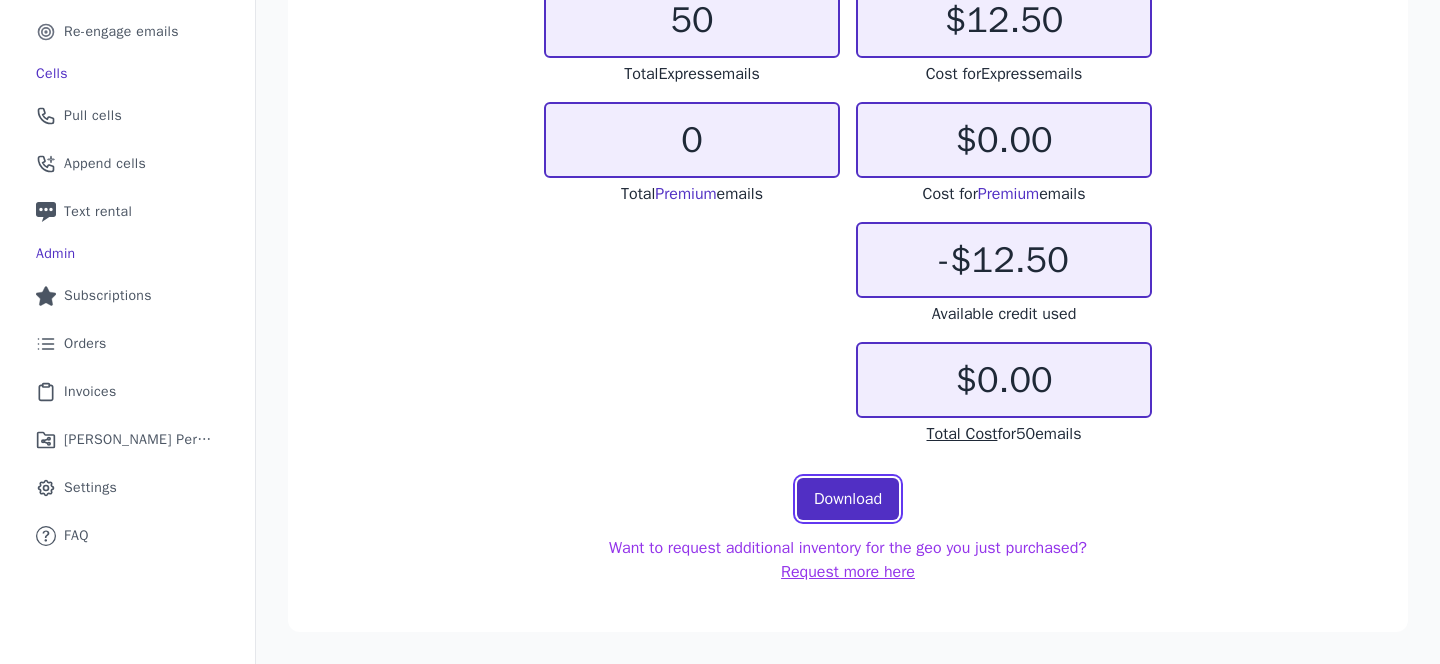 click on "Download" at bounding box center [848, 499] 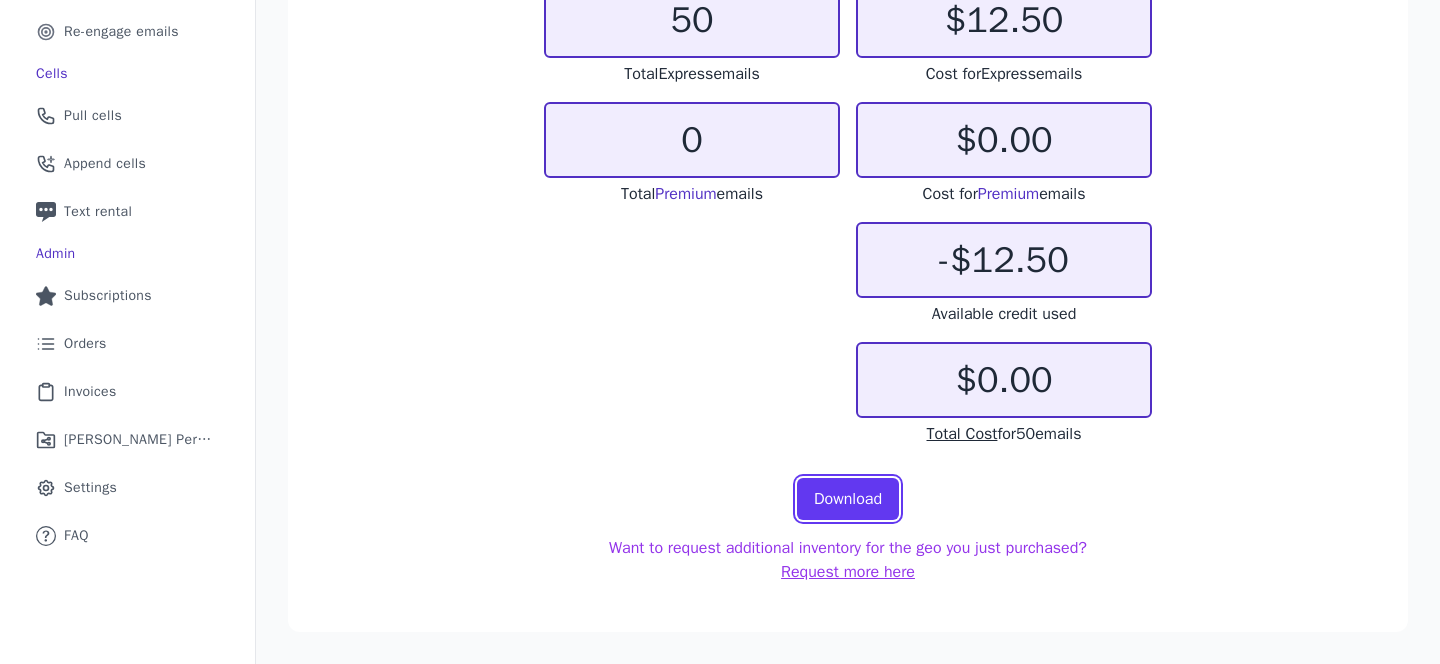 scroll, scrollTop: 0, scrollLeft: 0, axis: both 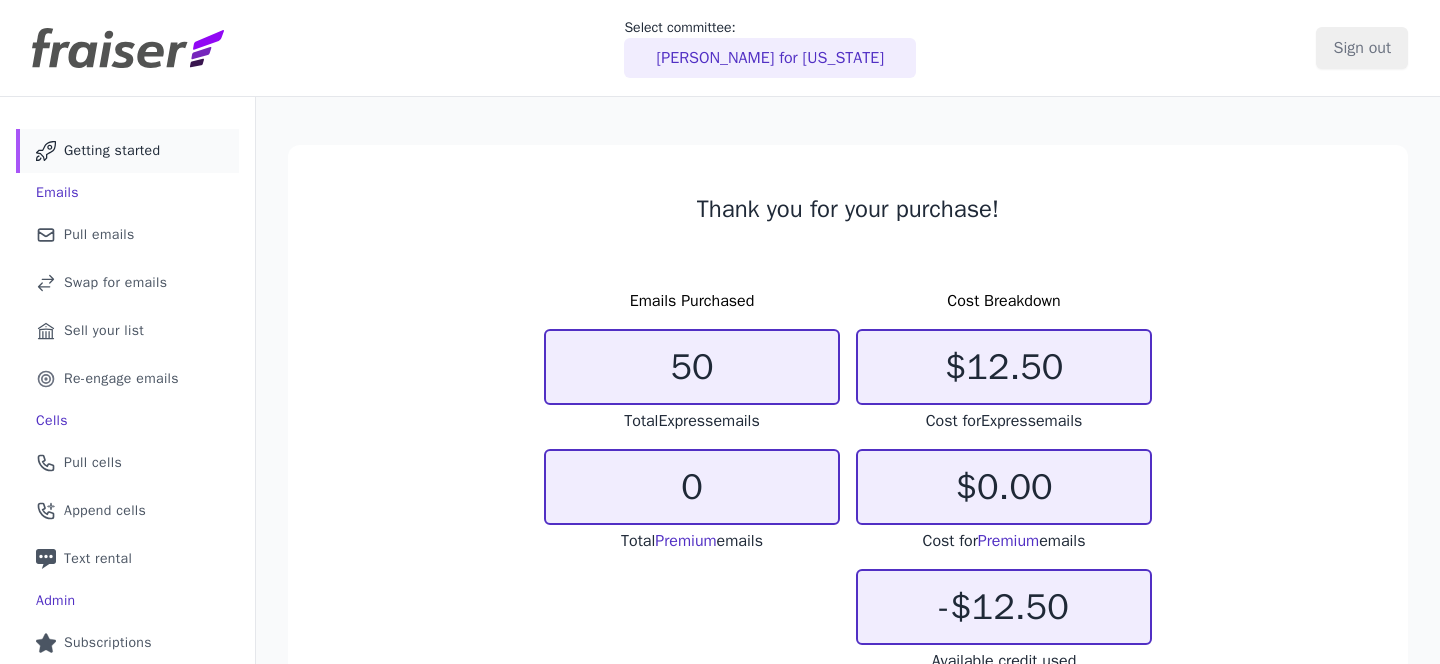 click on "Getting started" at bounding box center [112, 151] 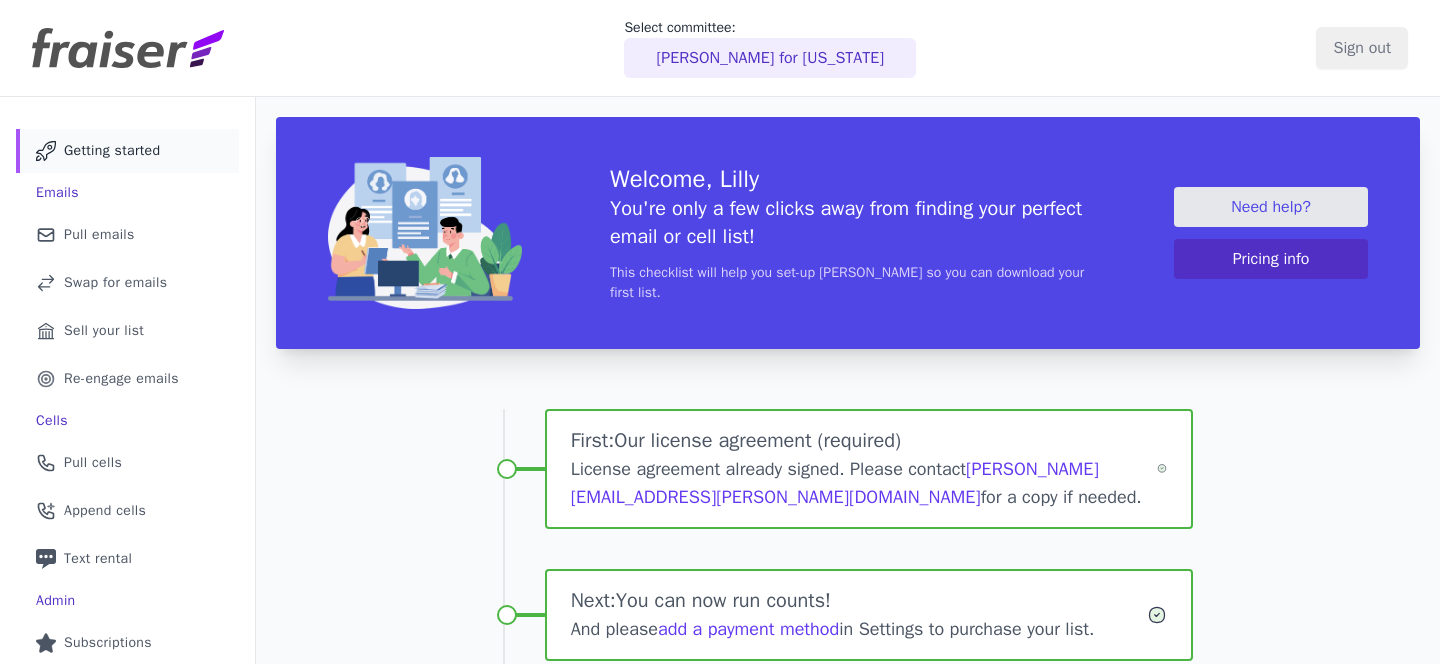 scroll, scrollTop: 0, scrollLeft: 0, axis: both 